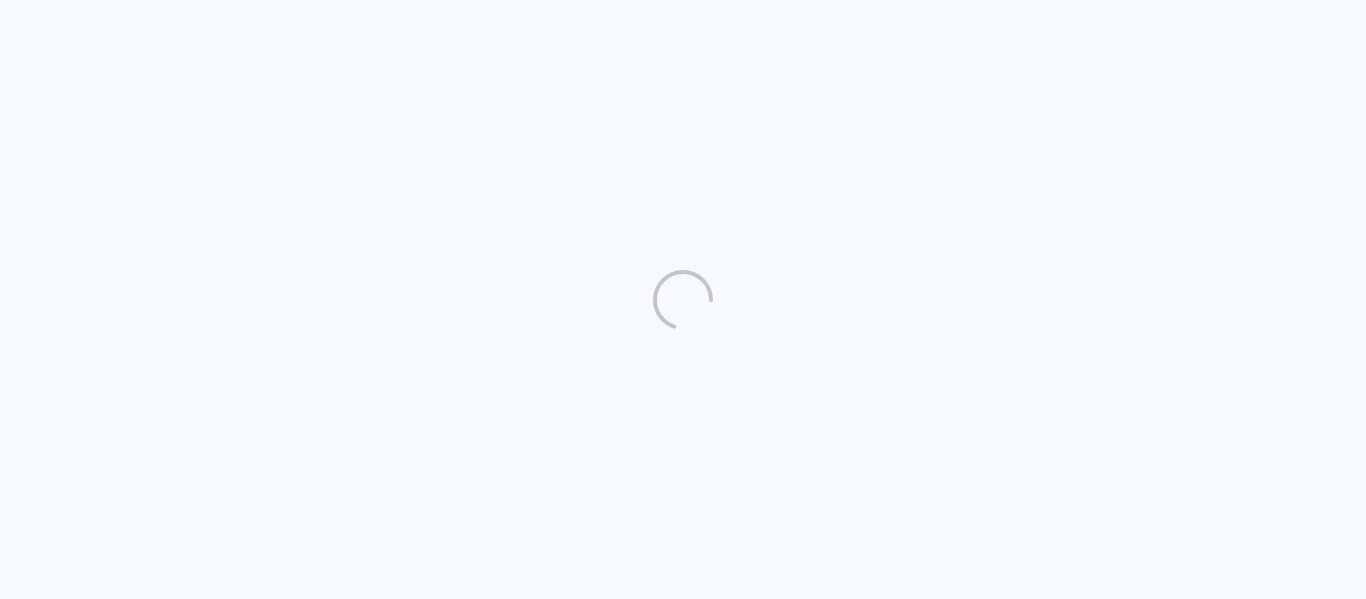 scroll, scrollTop: 0, scrollLeft: 0, axis: both 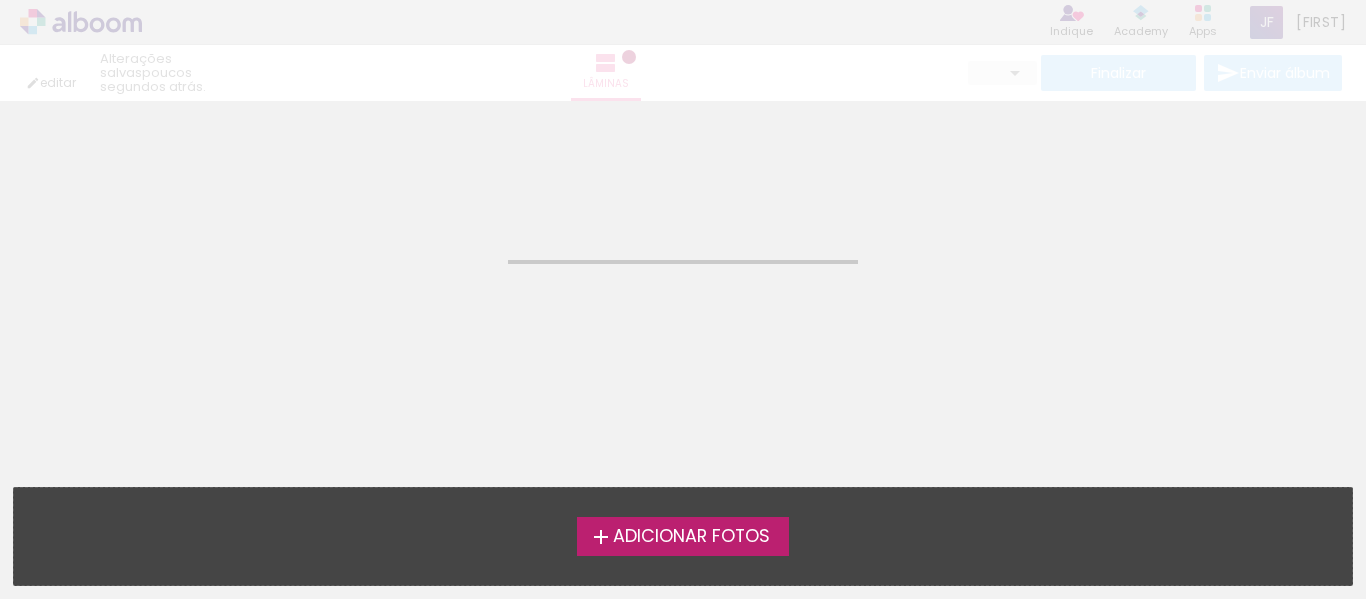 click on "editar poucos segundos atrás. Lâminas   Finalizar  Enviar álbum" at bounding box center [683, 50] 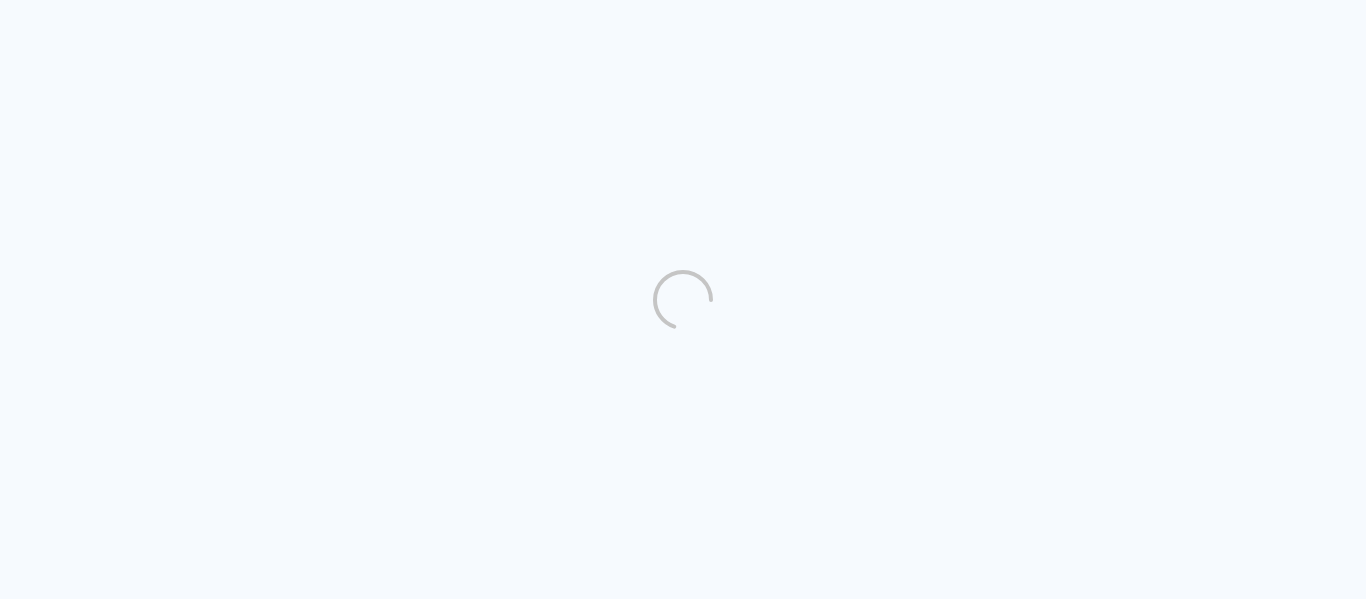 scroll, scrollTop: 0, scrollLeft: 0, axis: both 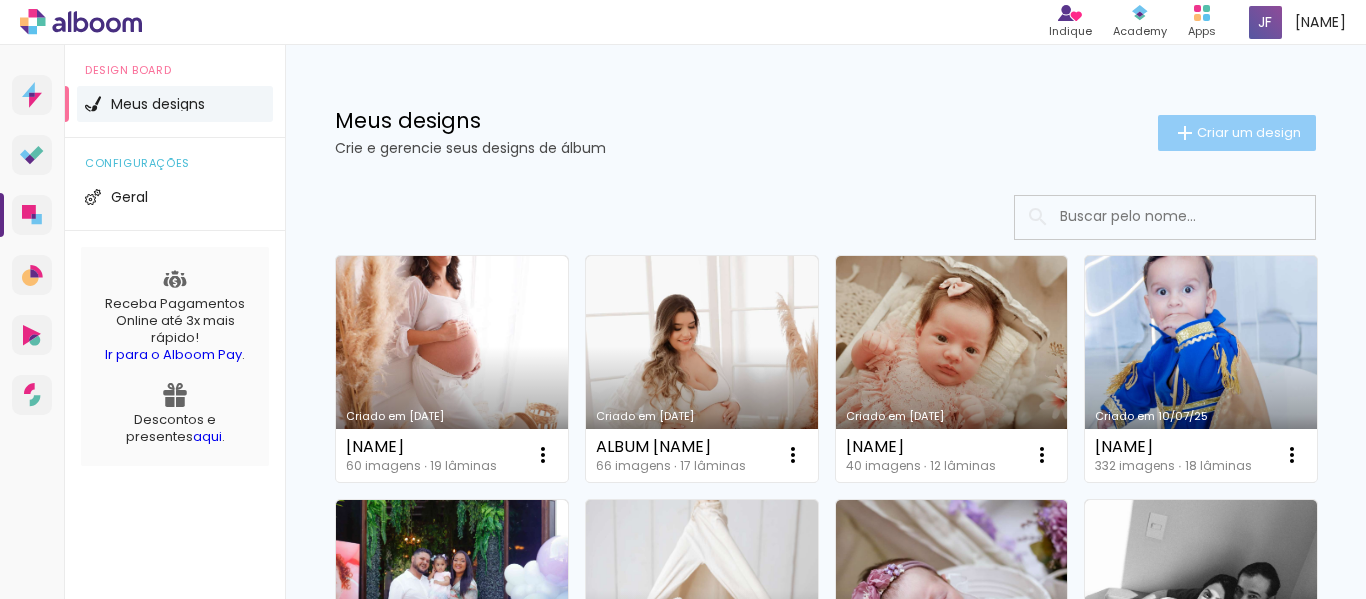 click on "Criar um design" 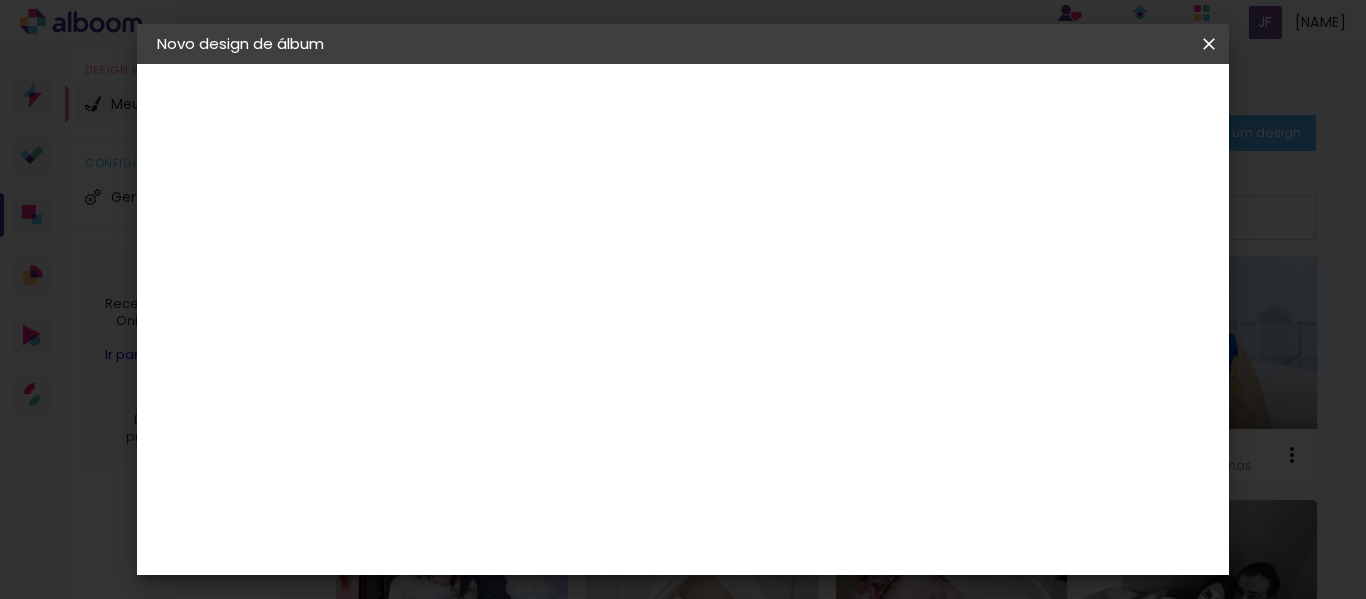 click at bounding box center [484, 268] 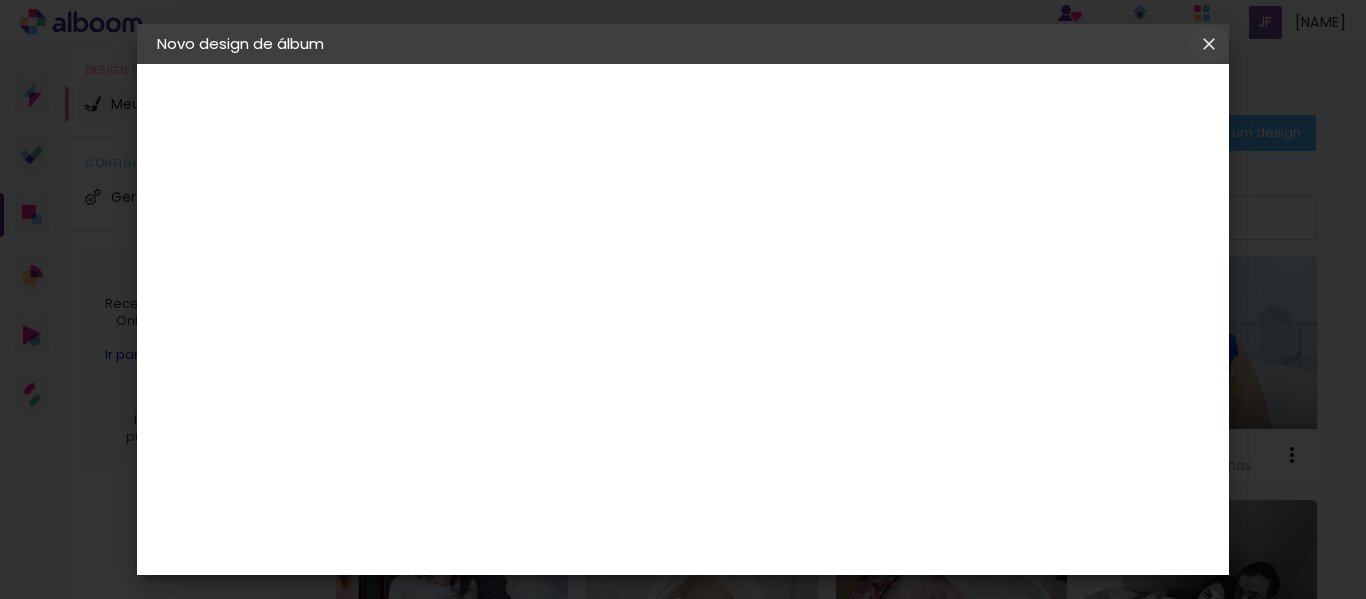 click at bounding box center [0, 0] 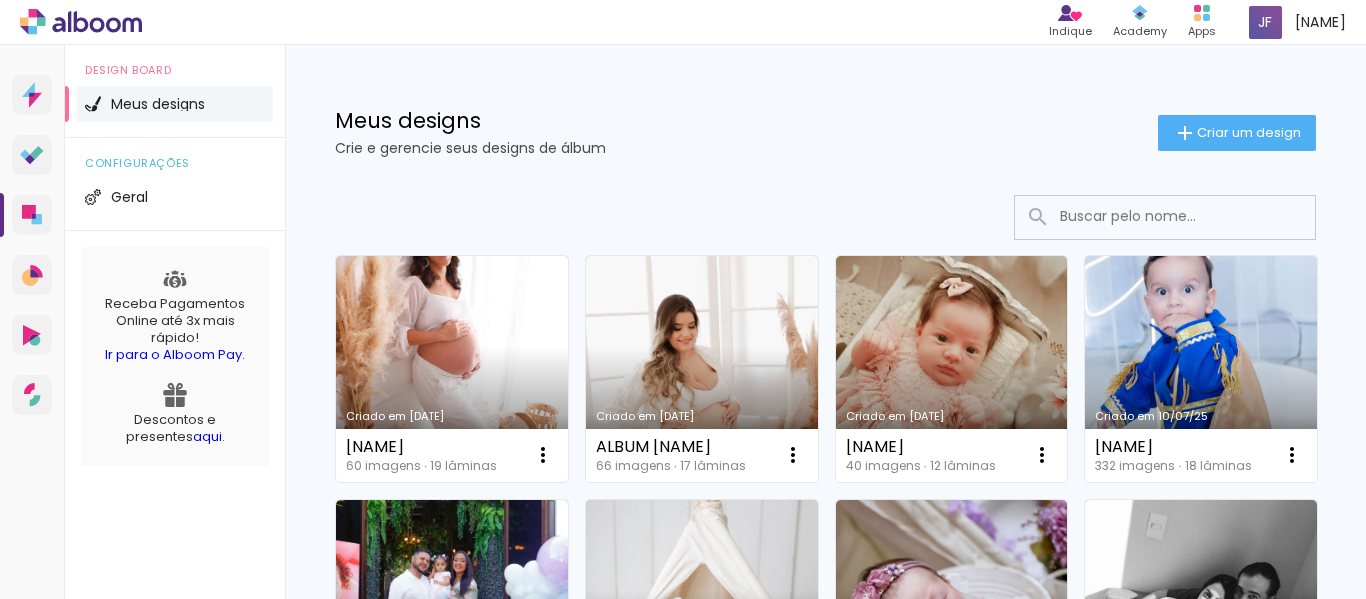 drag, startPoint x: 724, startPoint y: 133, endPoint x: 602, endPoint y: 39, distance: 154.01299 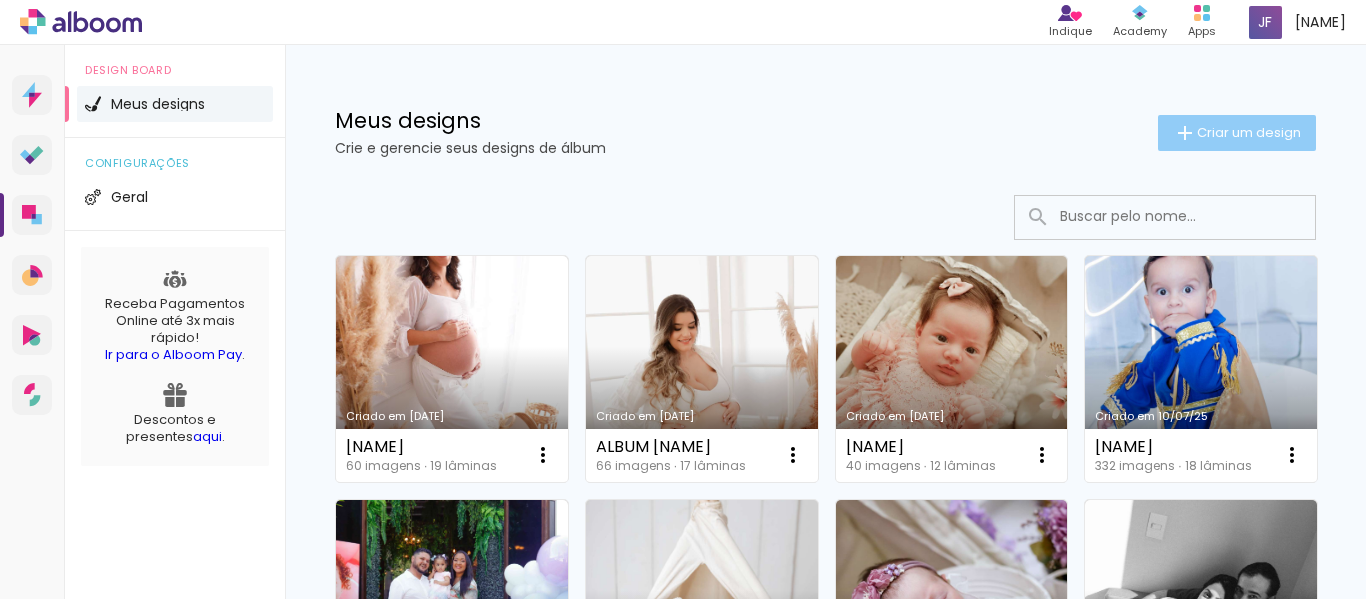 click 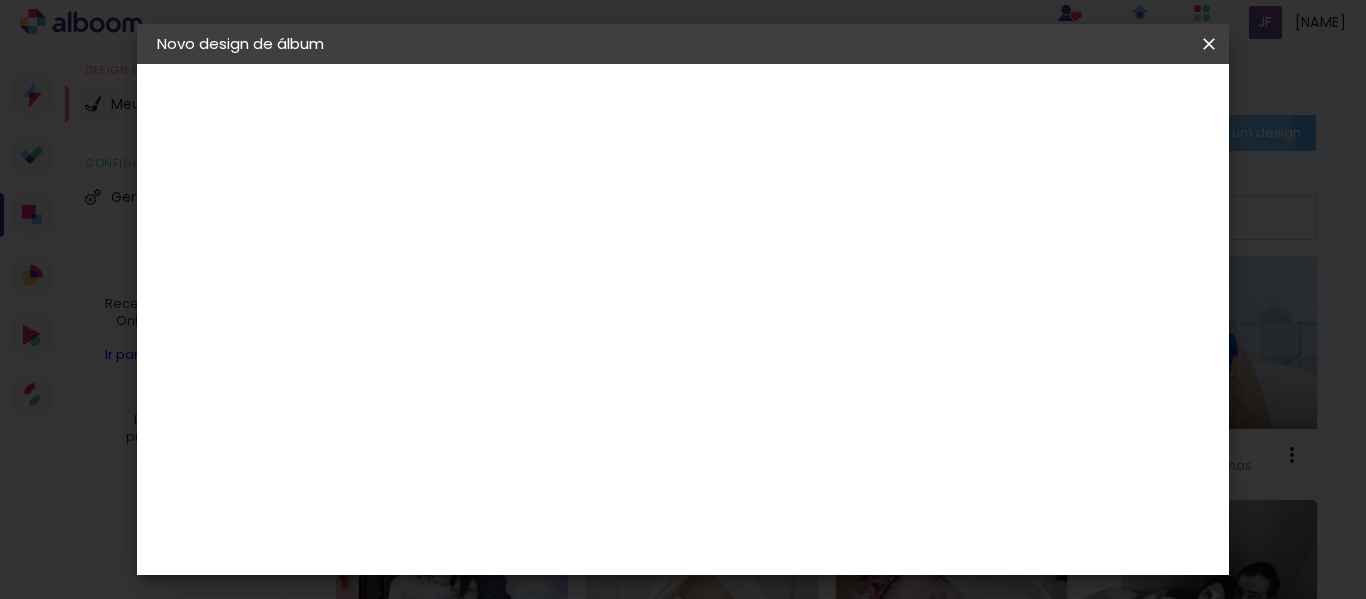 click at bounding box center [484, 268] 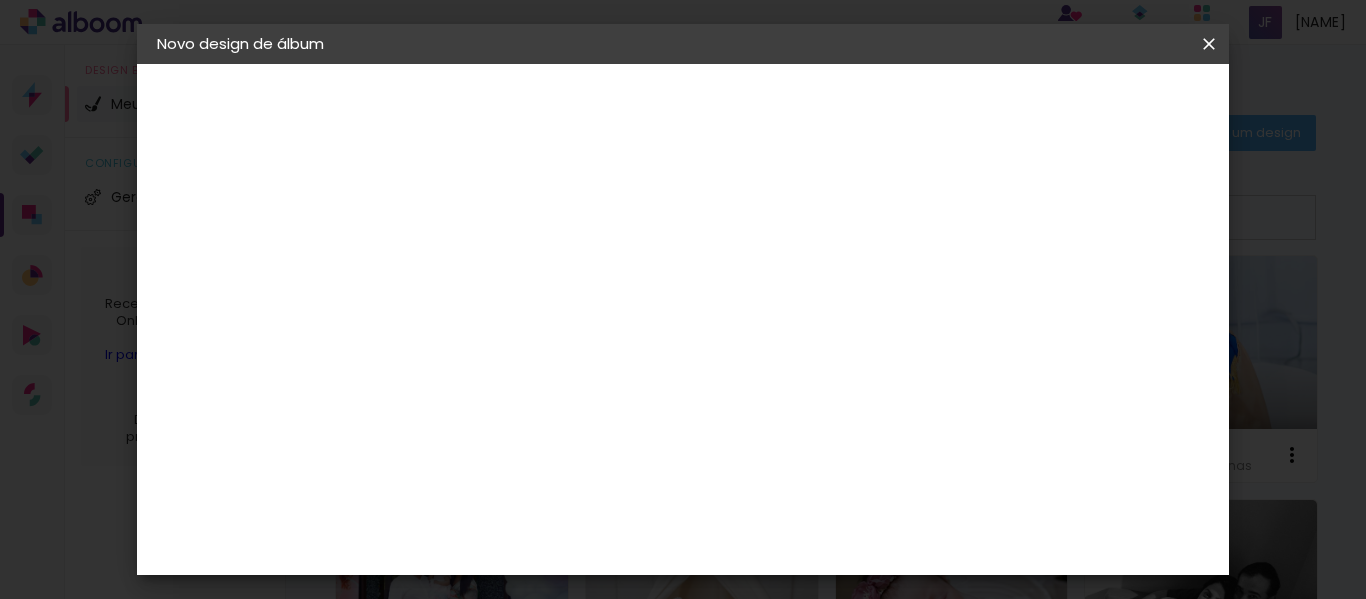 type on "ALBUM SO" 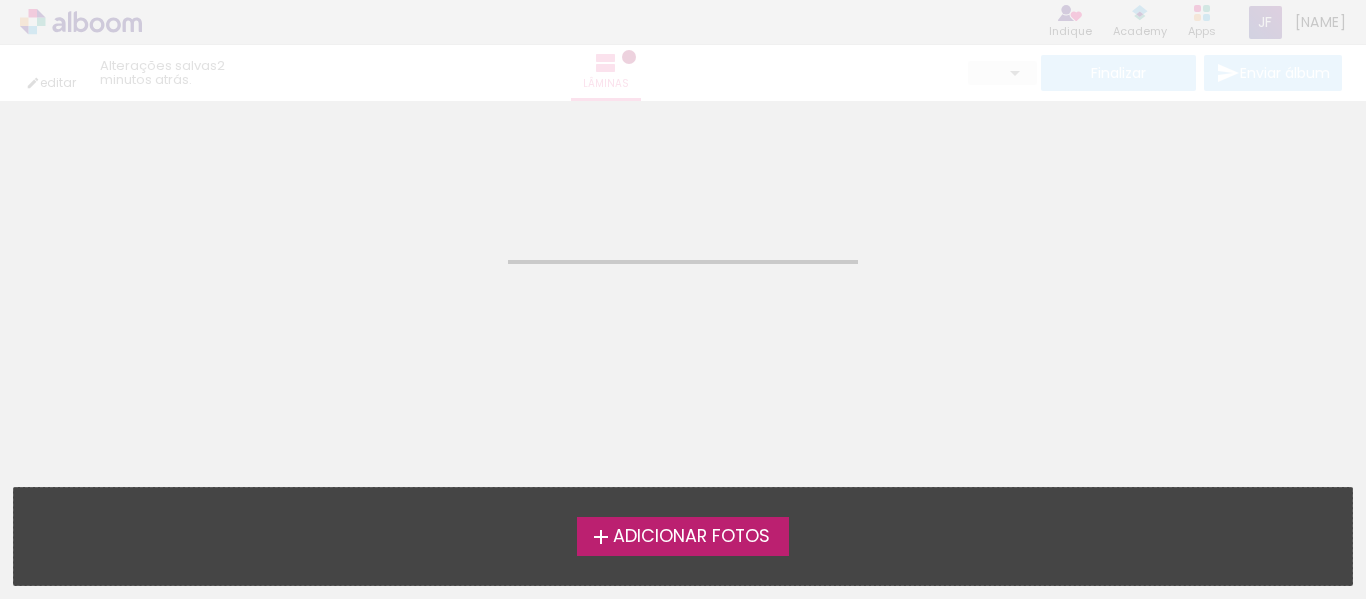 click on "Adicionar Fotos" at bounding box center [691, 537] 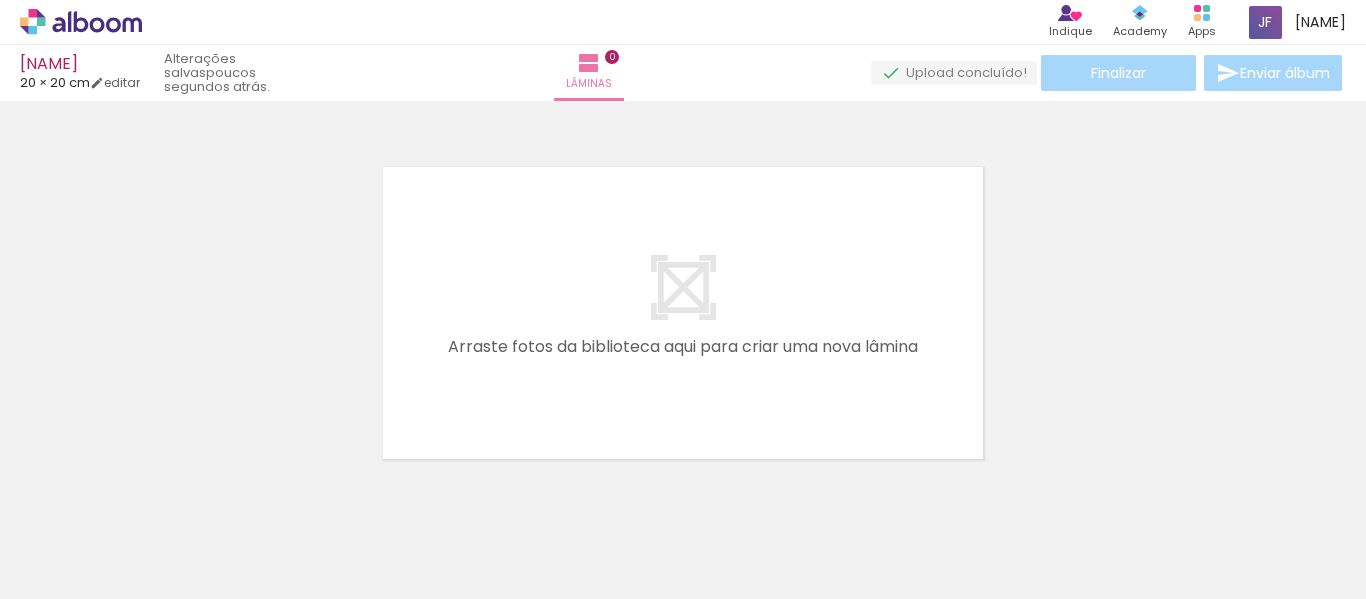scroll, scrollTop: 25, scrollLeft: 0, axis: vertical 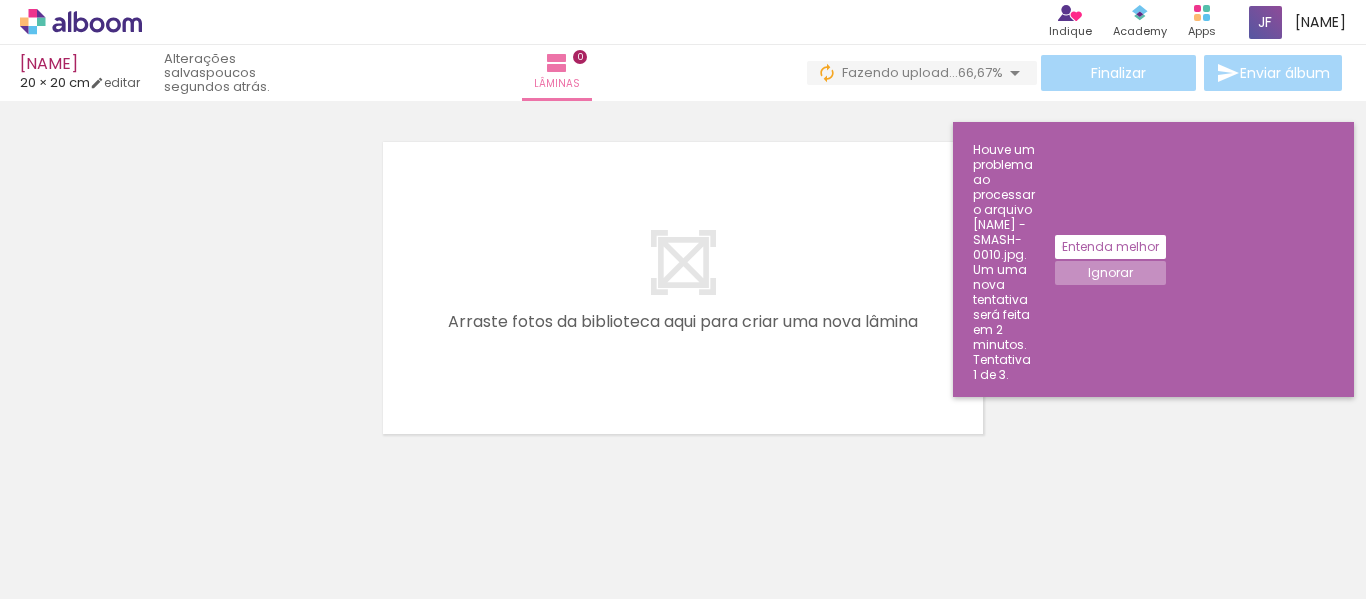 click on "Entenda melhor" 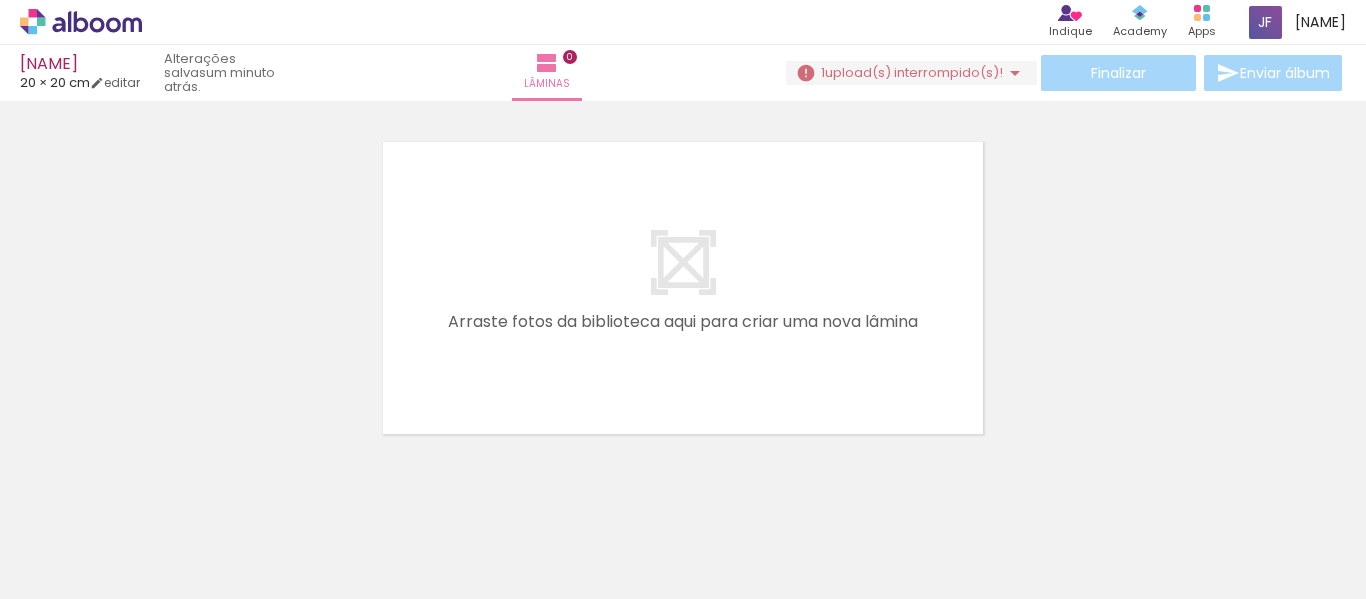 click on "upload(s) interrompido(s)!" at bounding box center [914, 72] 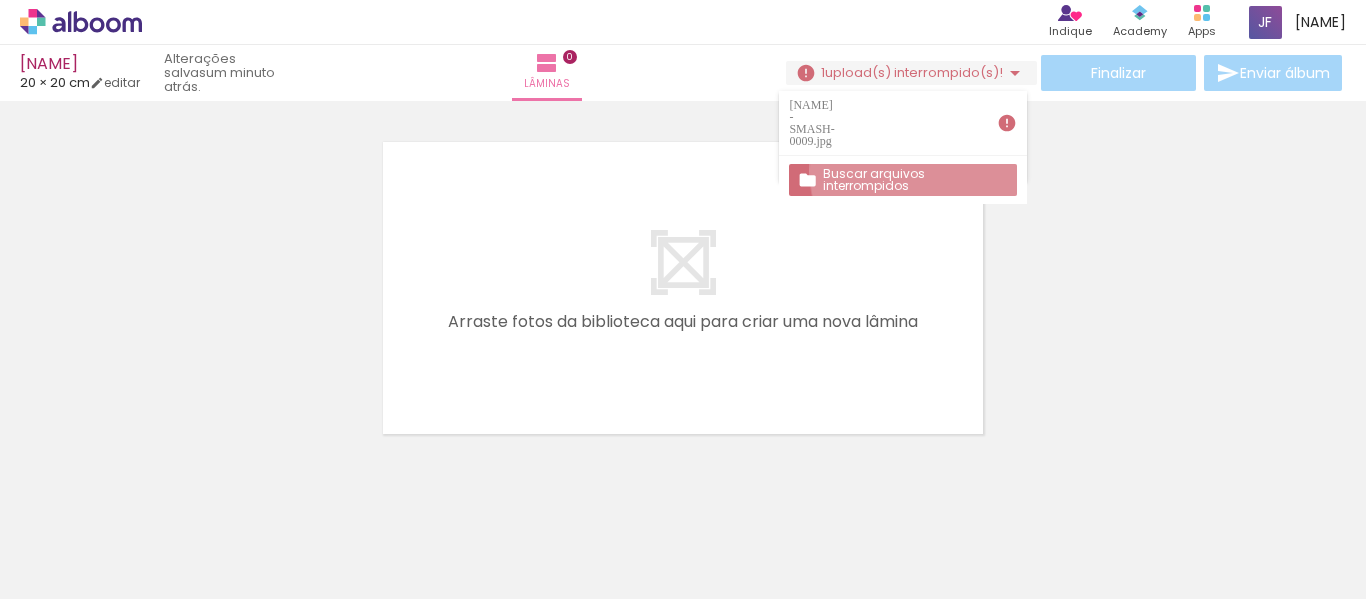 click on "Buscar arquivos interrompidos" at bounding box center (0, 0) 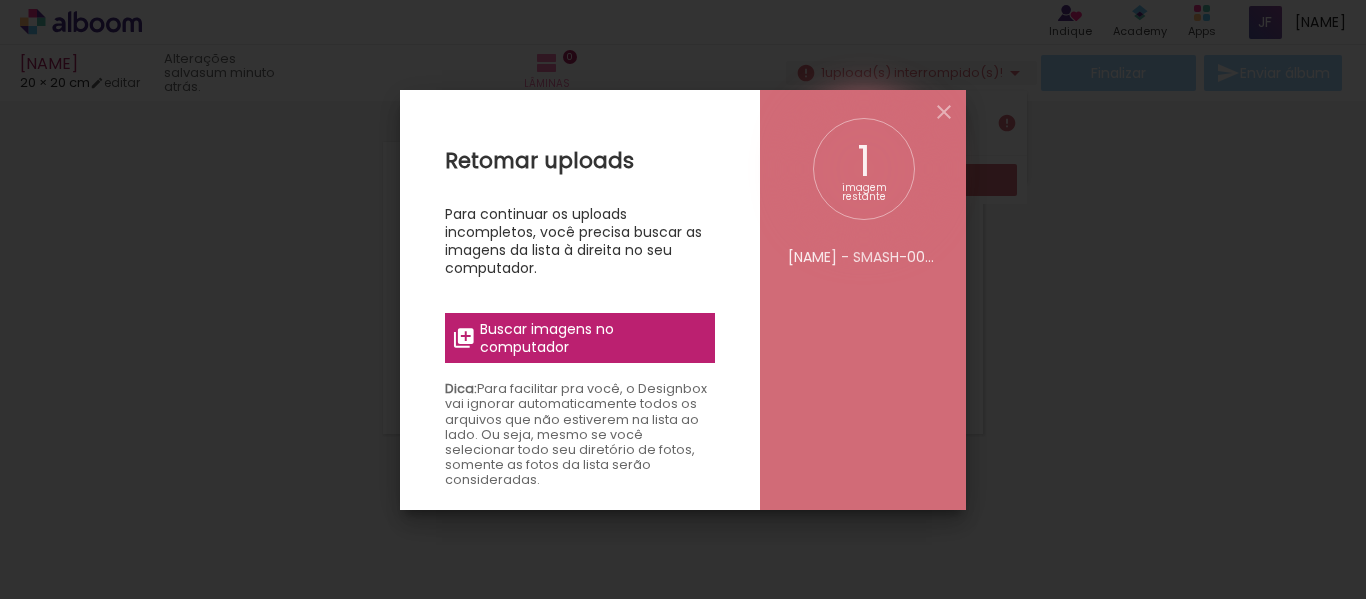 click on "Buscar imagens no computador" at bounding box center [591, 338] 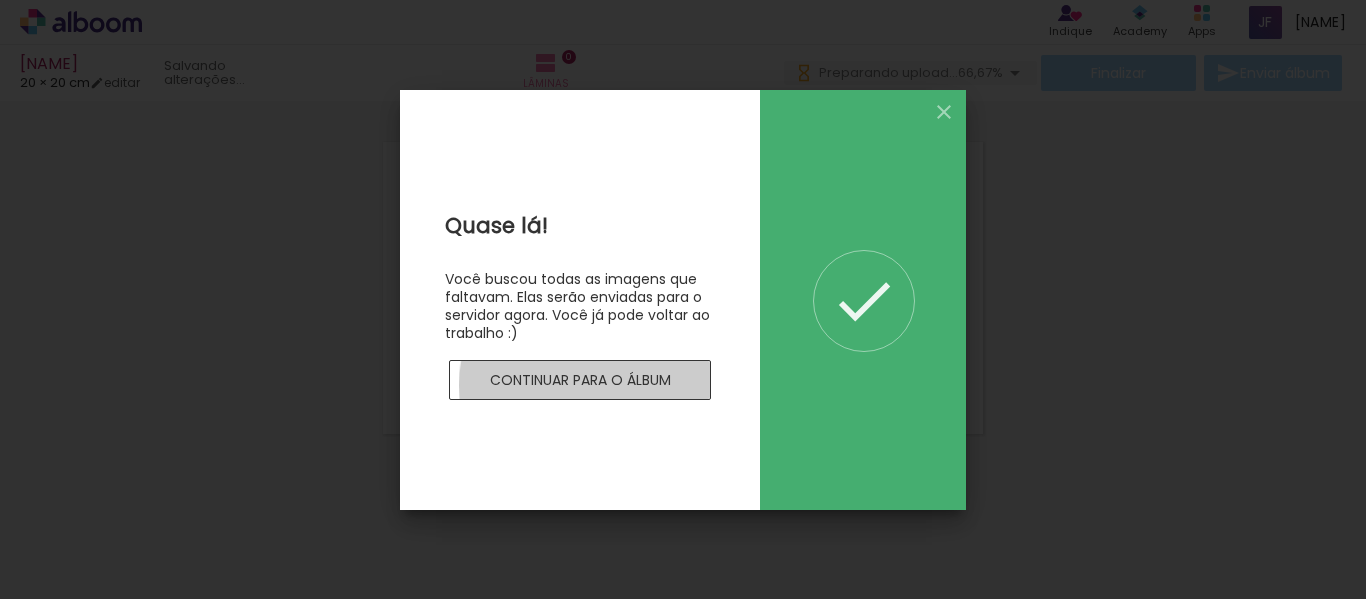 click on "Continuar para o álbum" at bounding box center (0, 0) 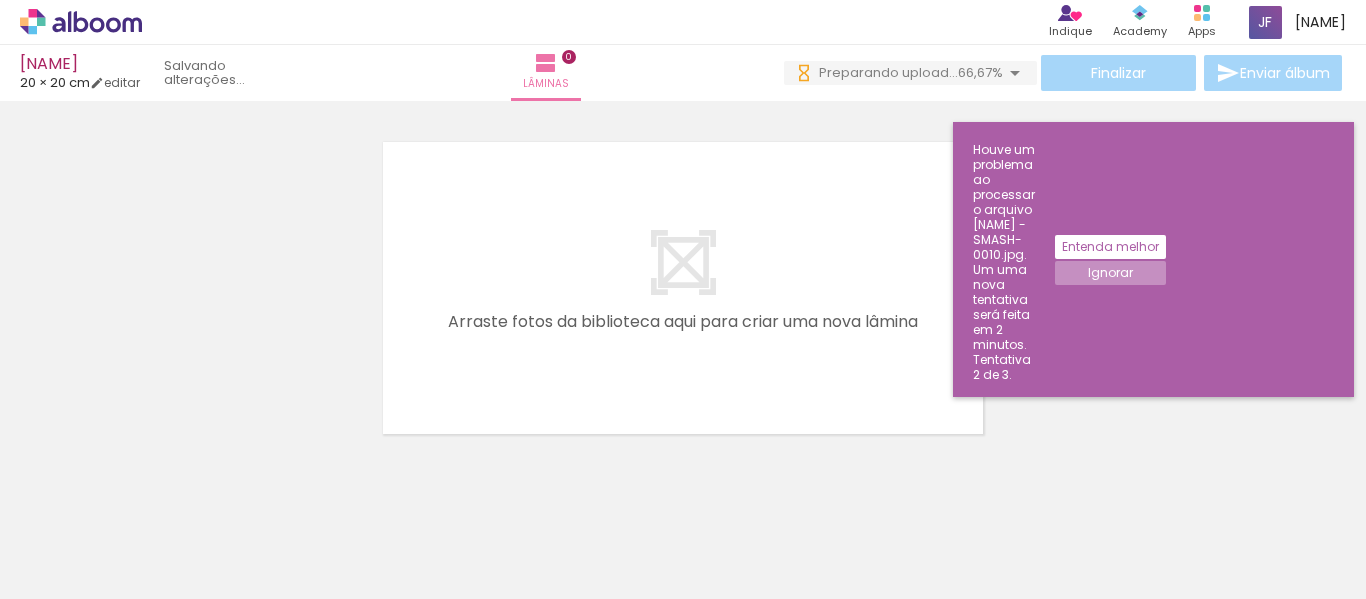 click on "Ignorar" 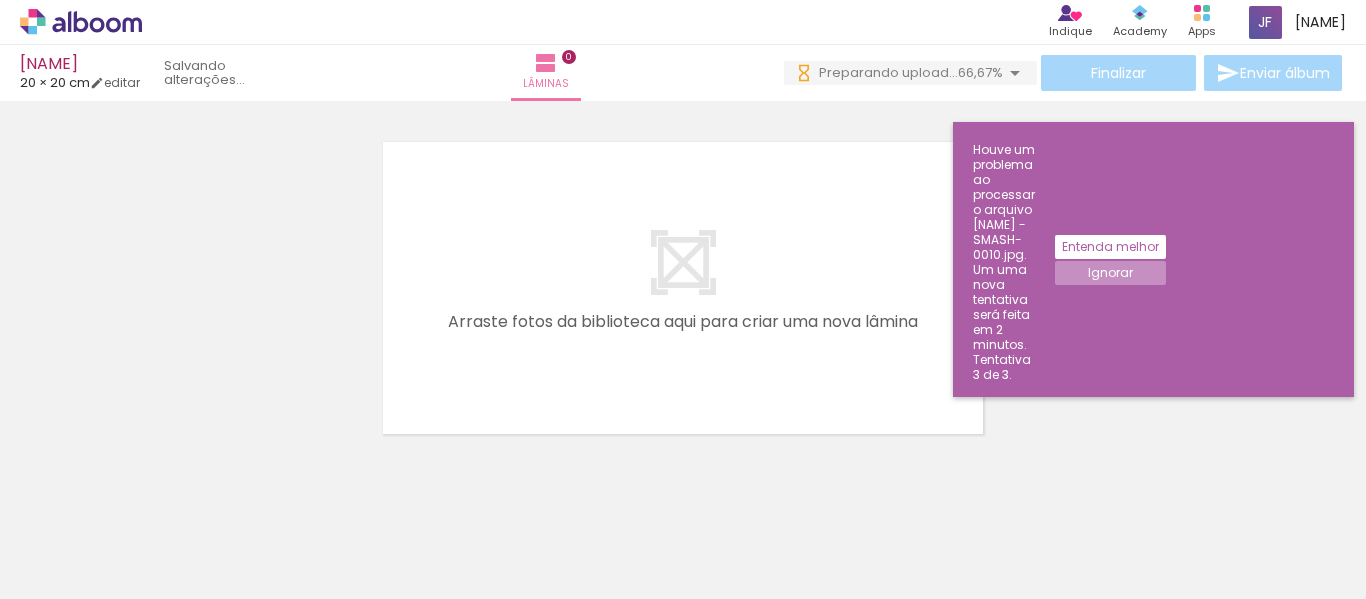 click on "Ignorar" 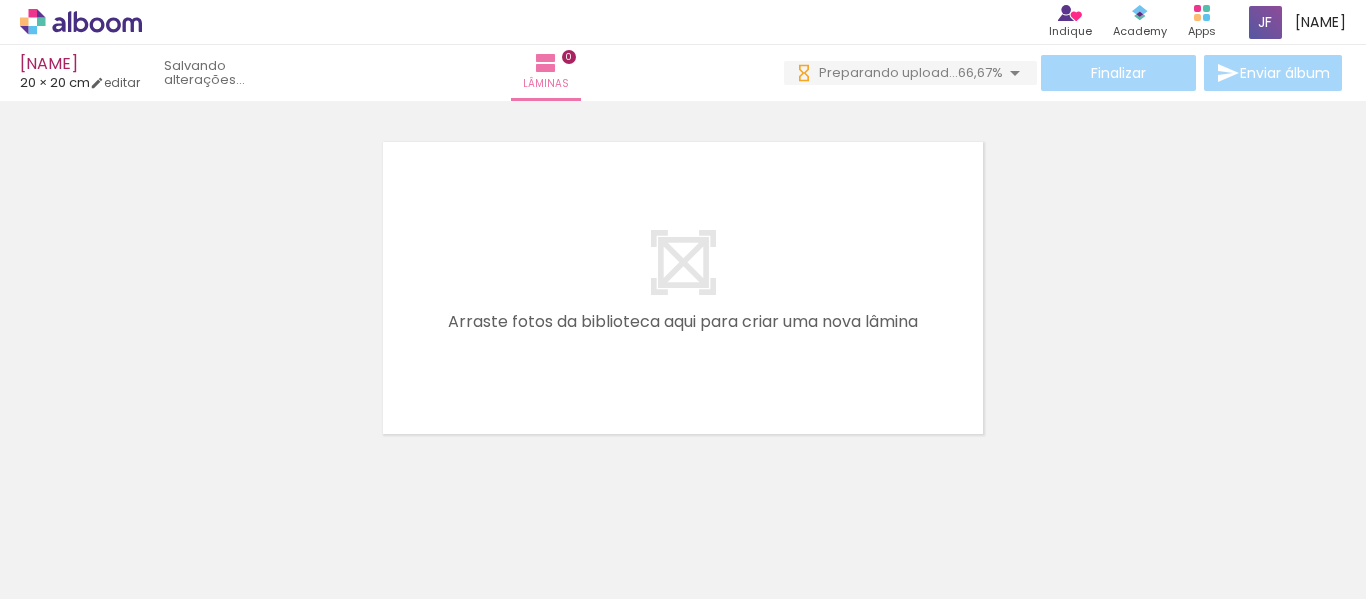 scroll, scrollTop: 0, scrollLeft: 1899, axis: horizontal 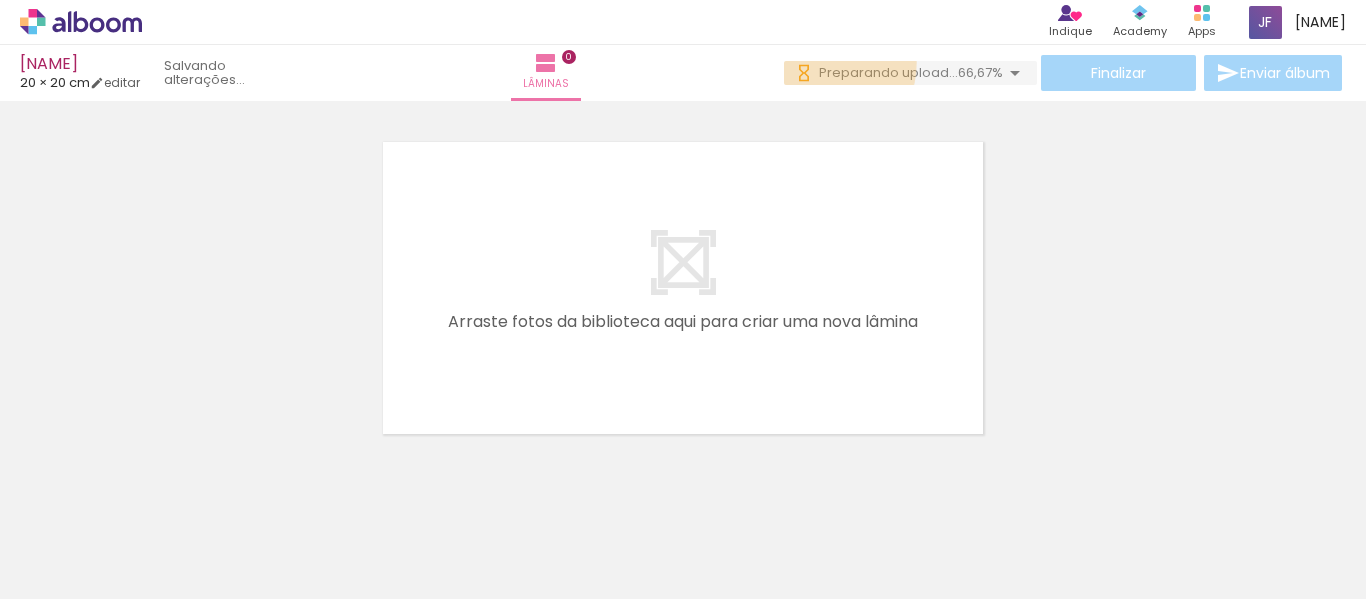 click at bounding box center [804, 73] 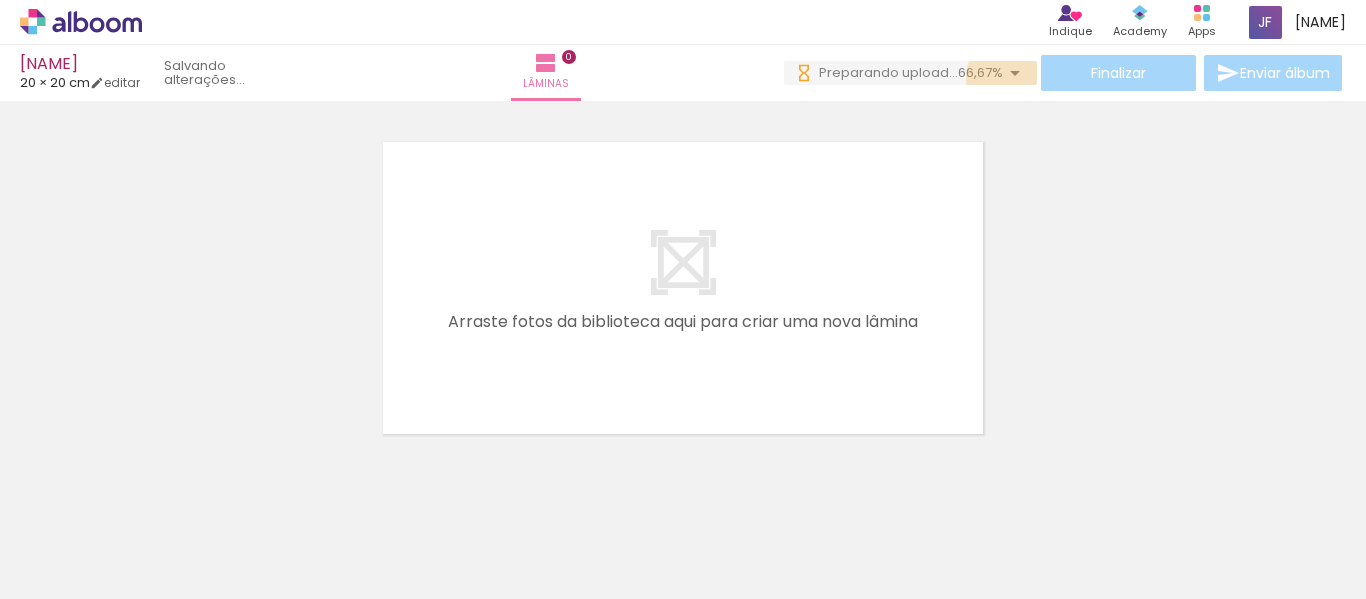 click at bounding box center (1015, 73) 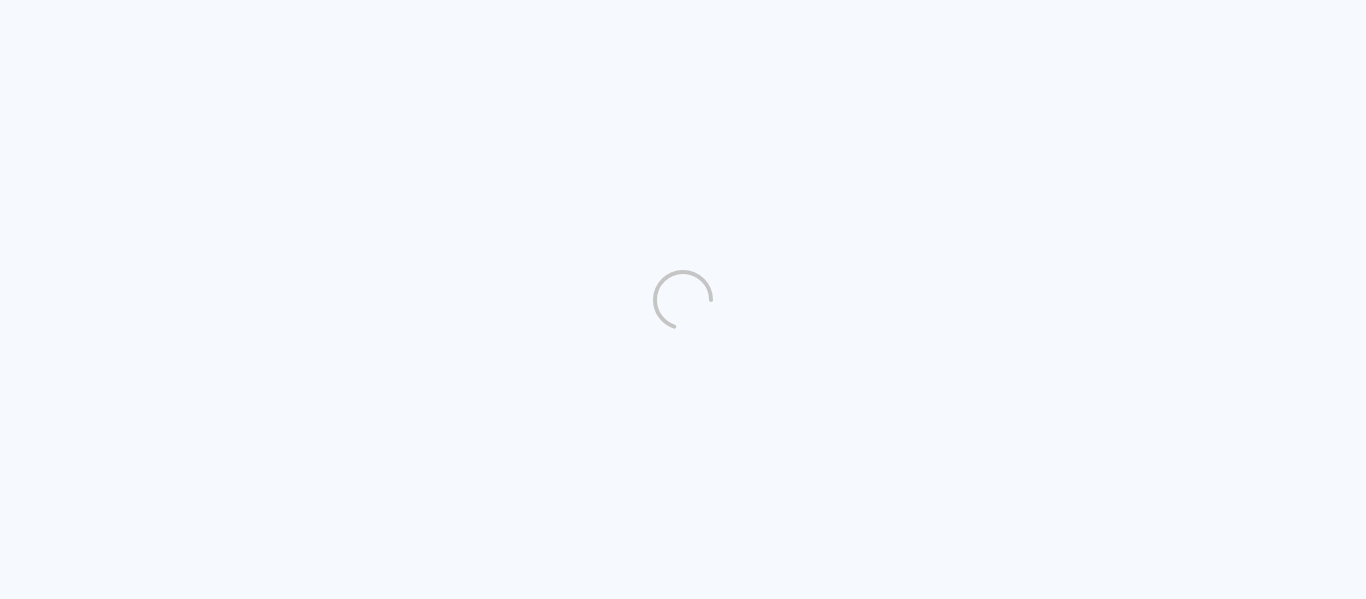 scroll, scrollTop: 0, scrollLeft: 0, axis: both 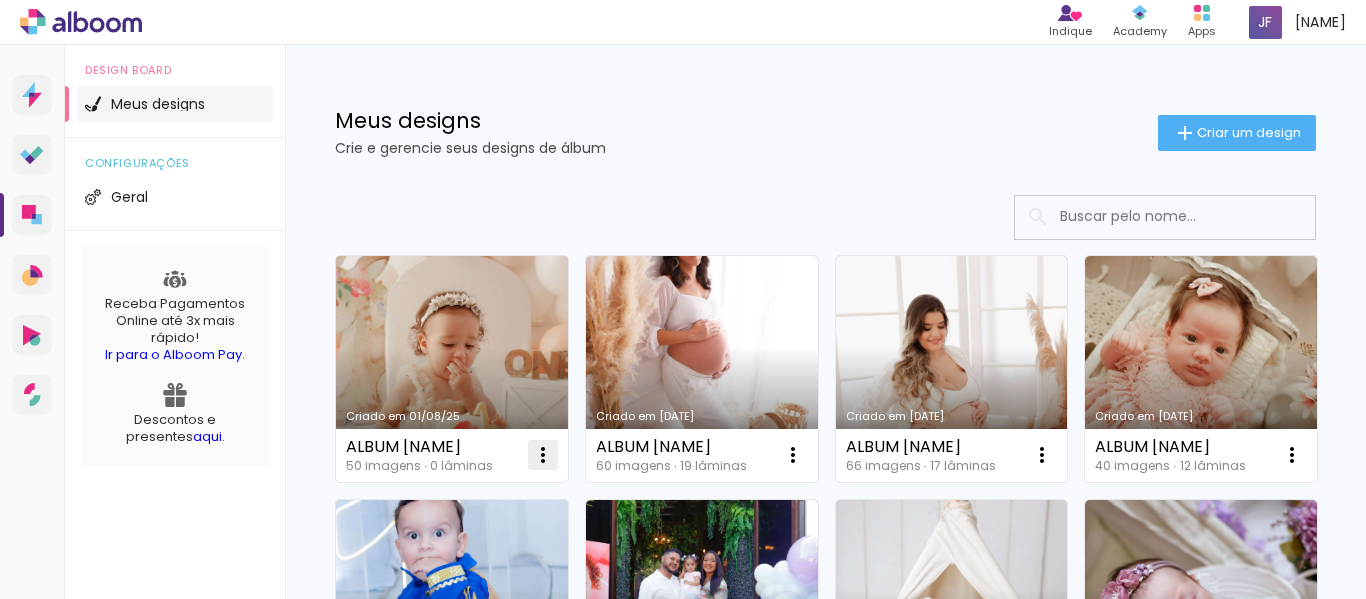 click at bounding box center [543, 455] 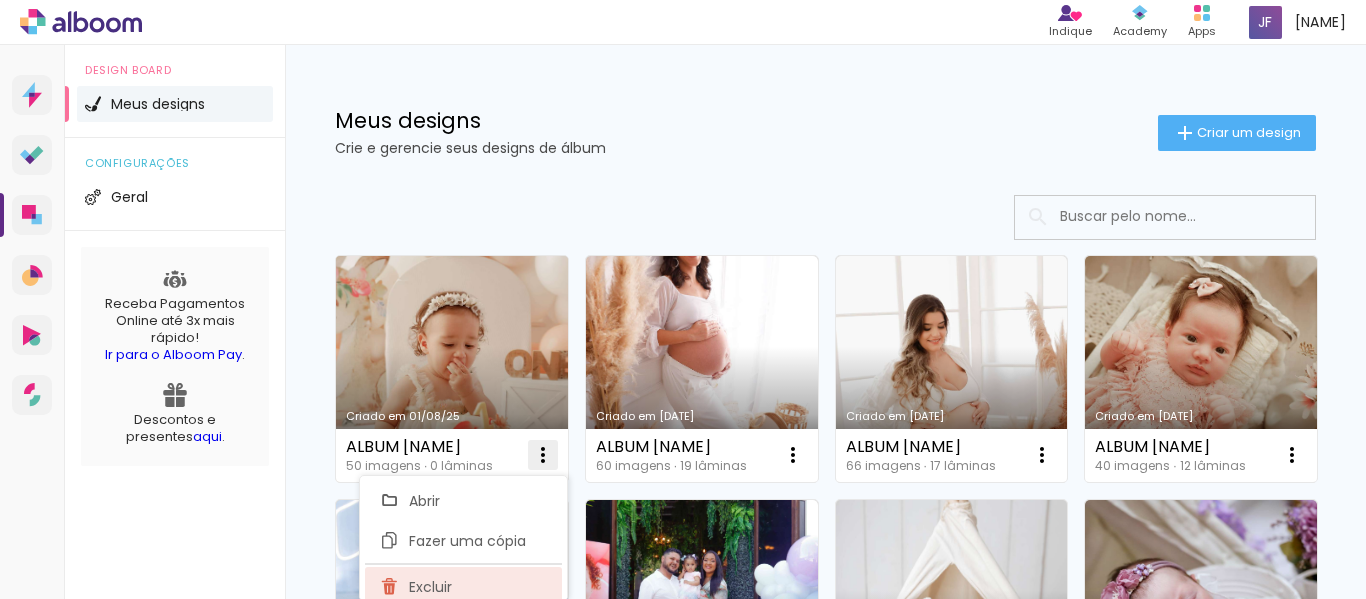 click on "Excluir" 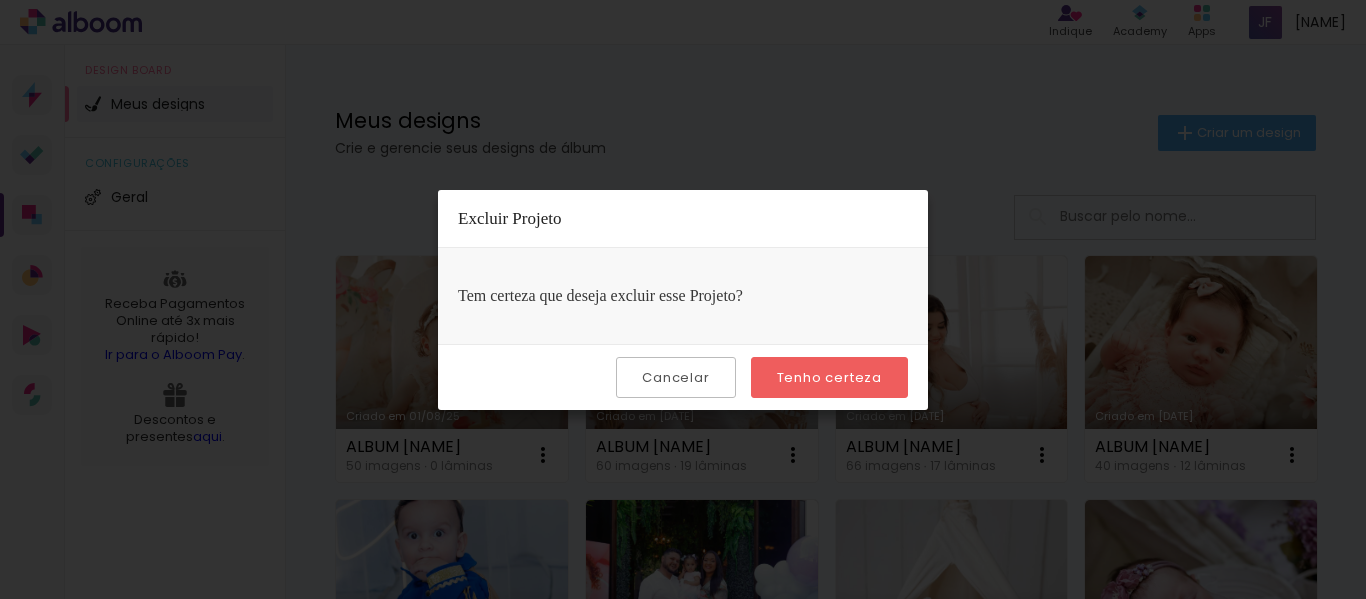 click on "Tenho certeza" at bounding box center (0, 0) 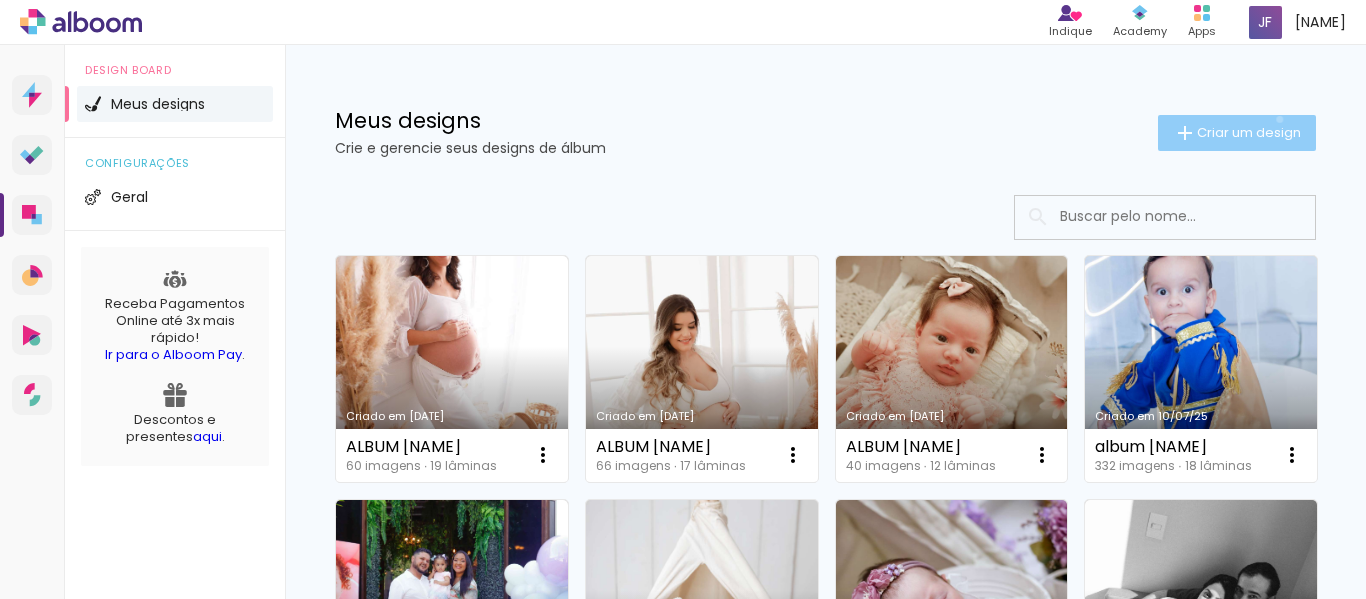 click on "Criar um design" 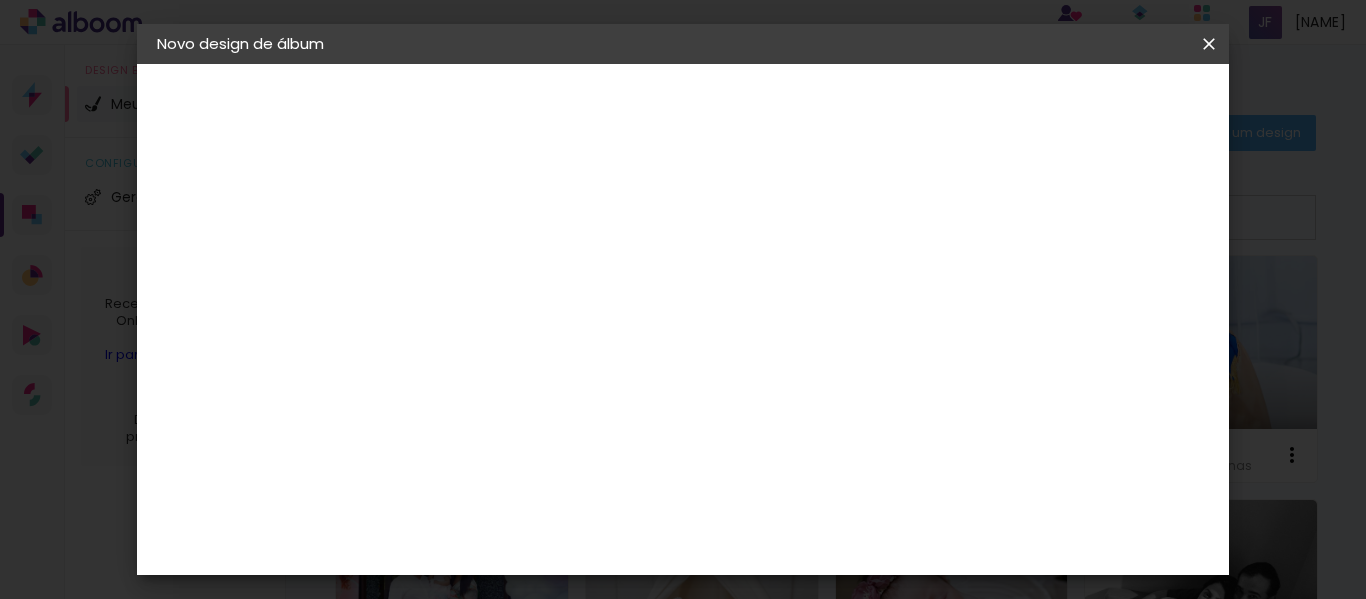click at bounding box center [484, 268] 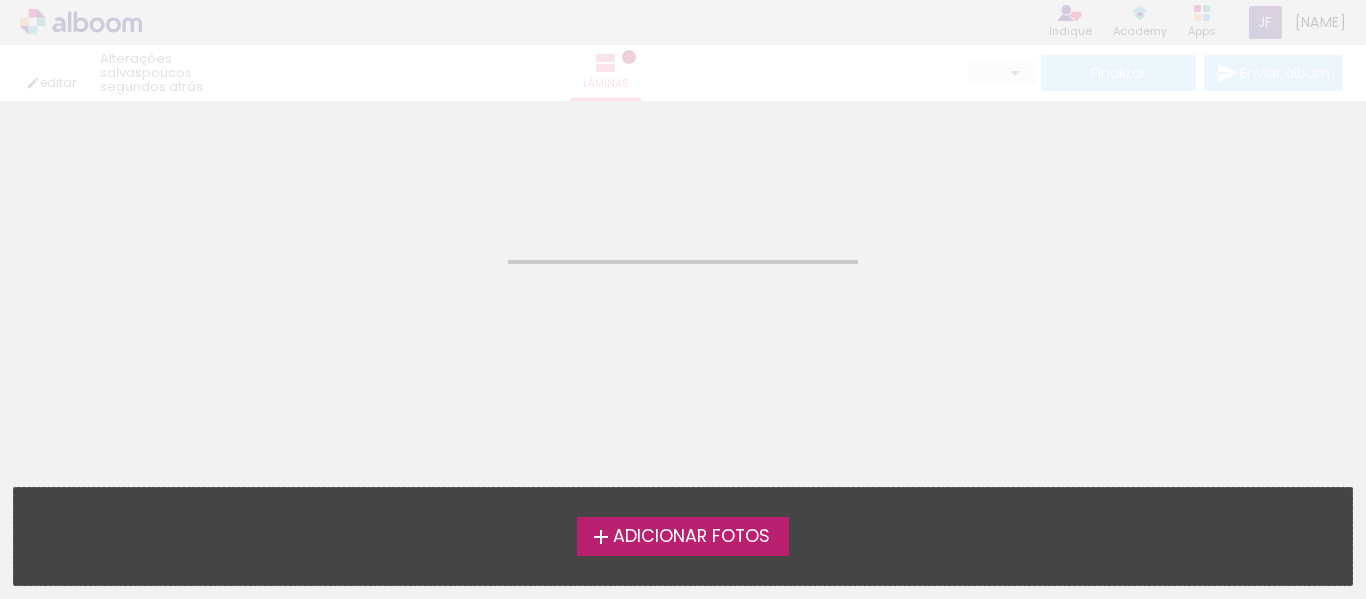 click on "Adicionar Fotos" at bounding box center (683, 536) 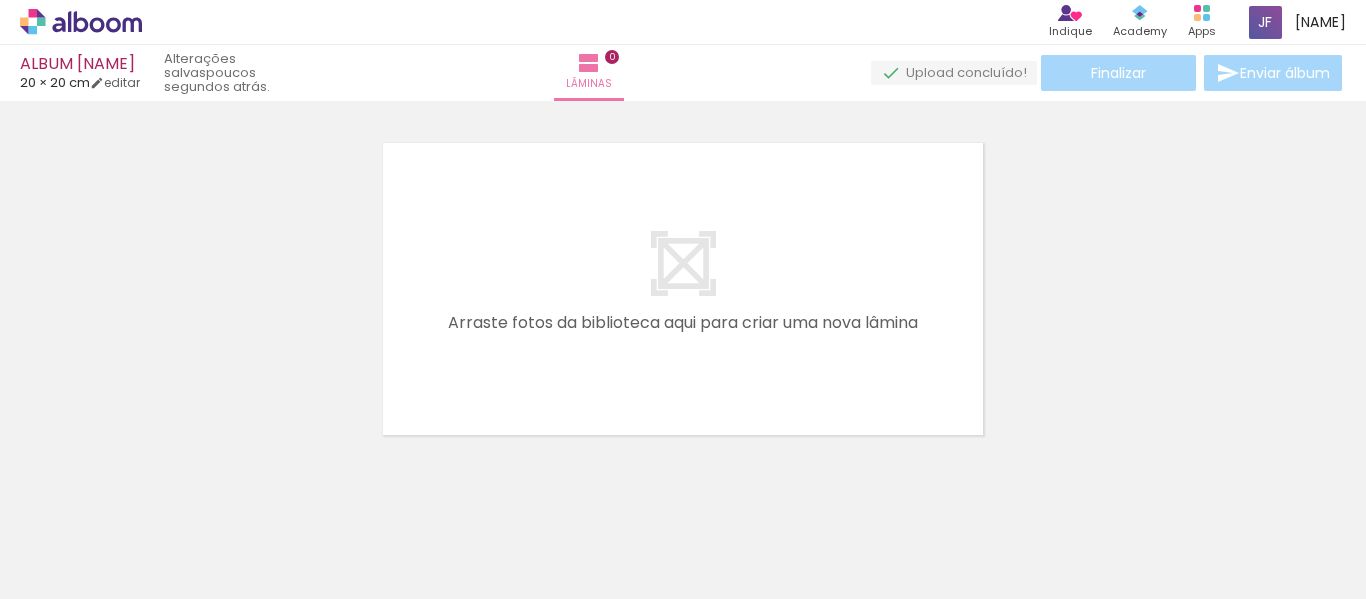 scroll, scrollTop: 25, scrollLeft: 0, axis: vertical 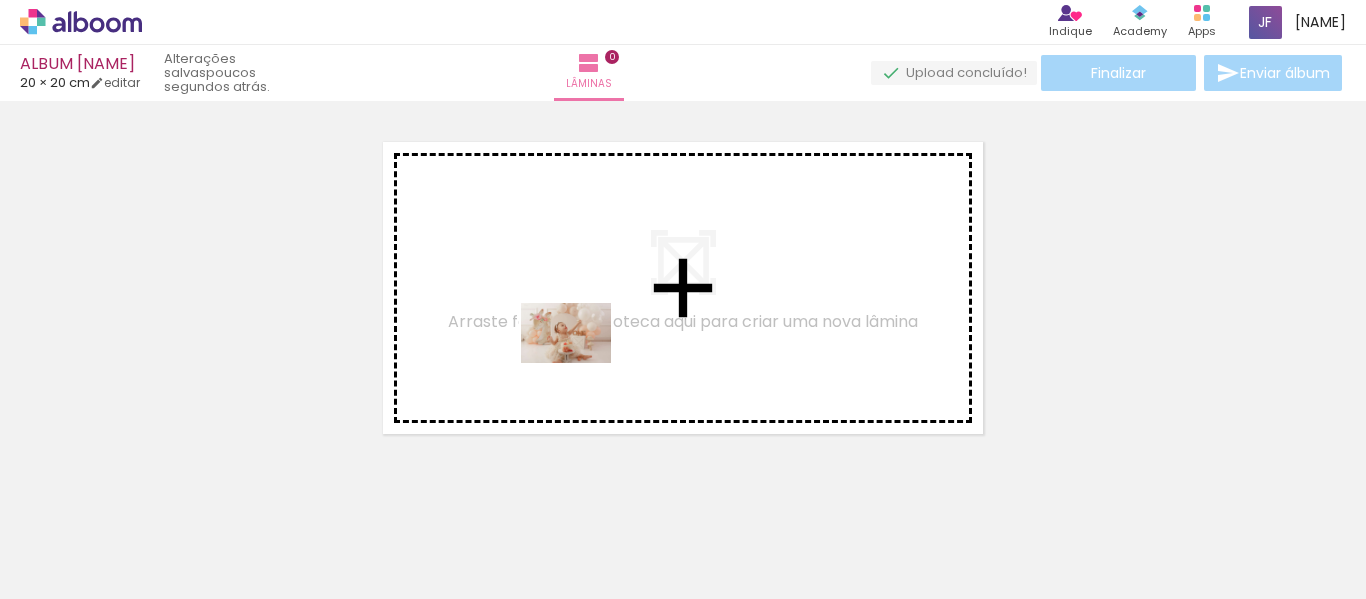drag, startPoint x: 322, startPoint y: 552, endPoint x: 581, endPoint y: 363, distance: 320.6275 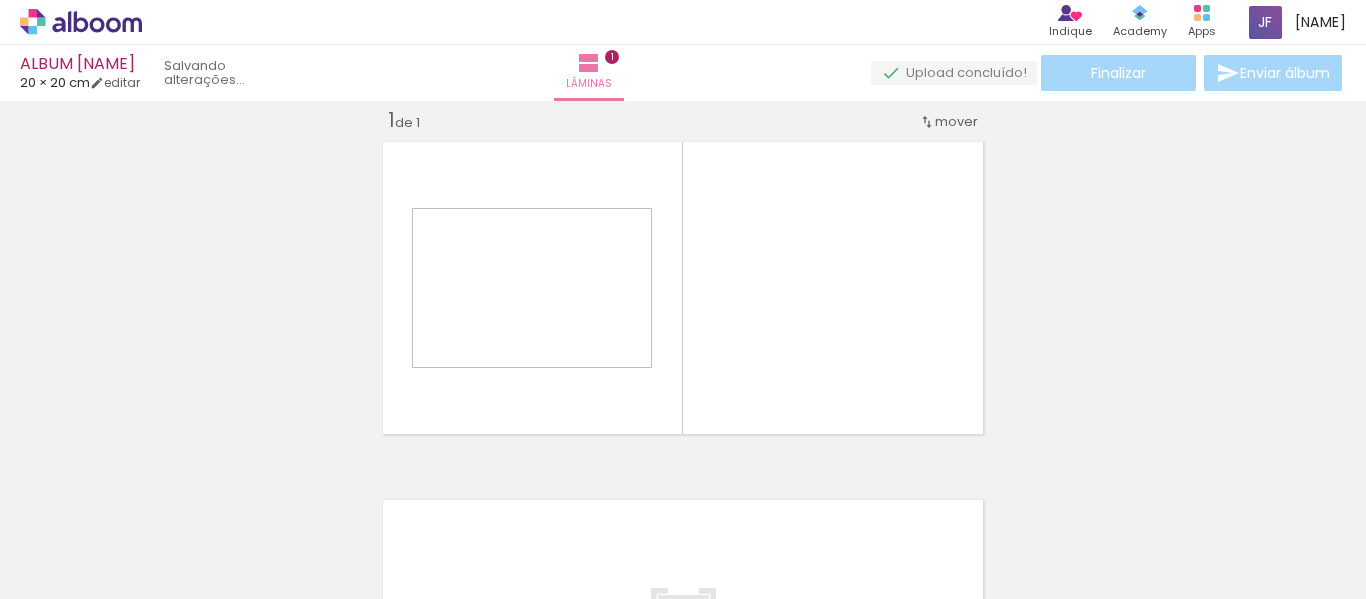 scroll, scrollTop: 25, scrollLeft: 0, axis: vertical 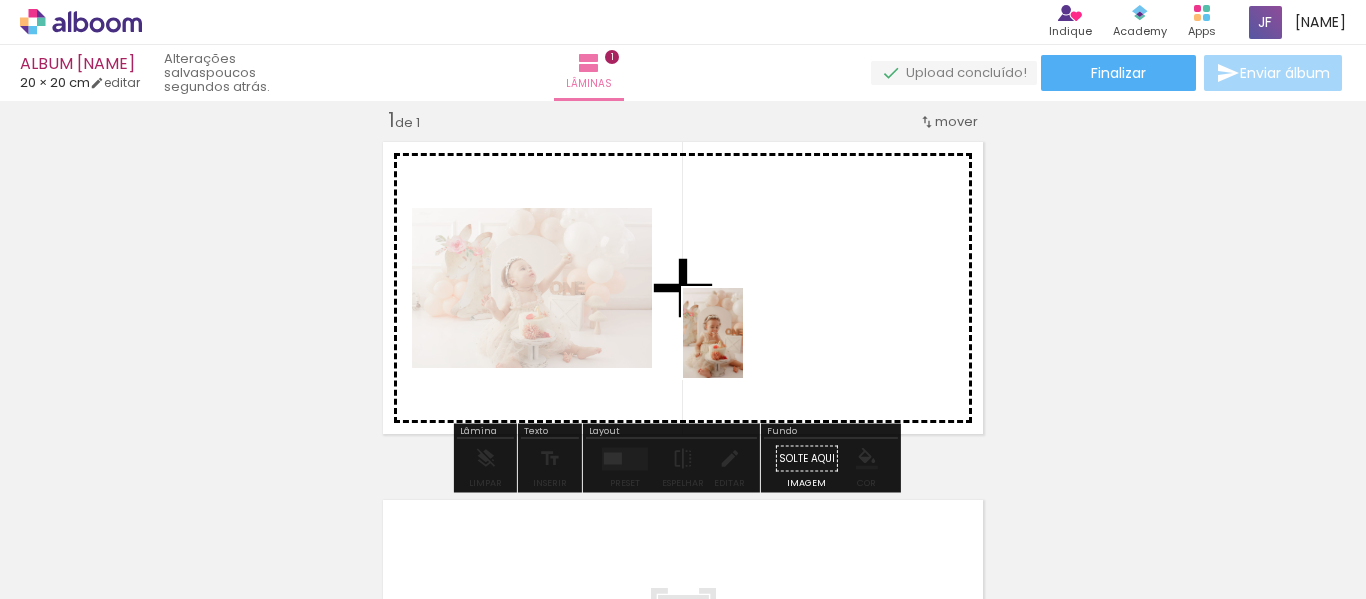 drag, startPoint x: 188, startPoint y: 549, endPoint x: 745, endPoint y: 348, distance: 592.15704 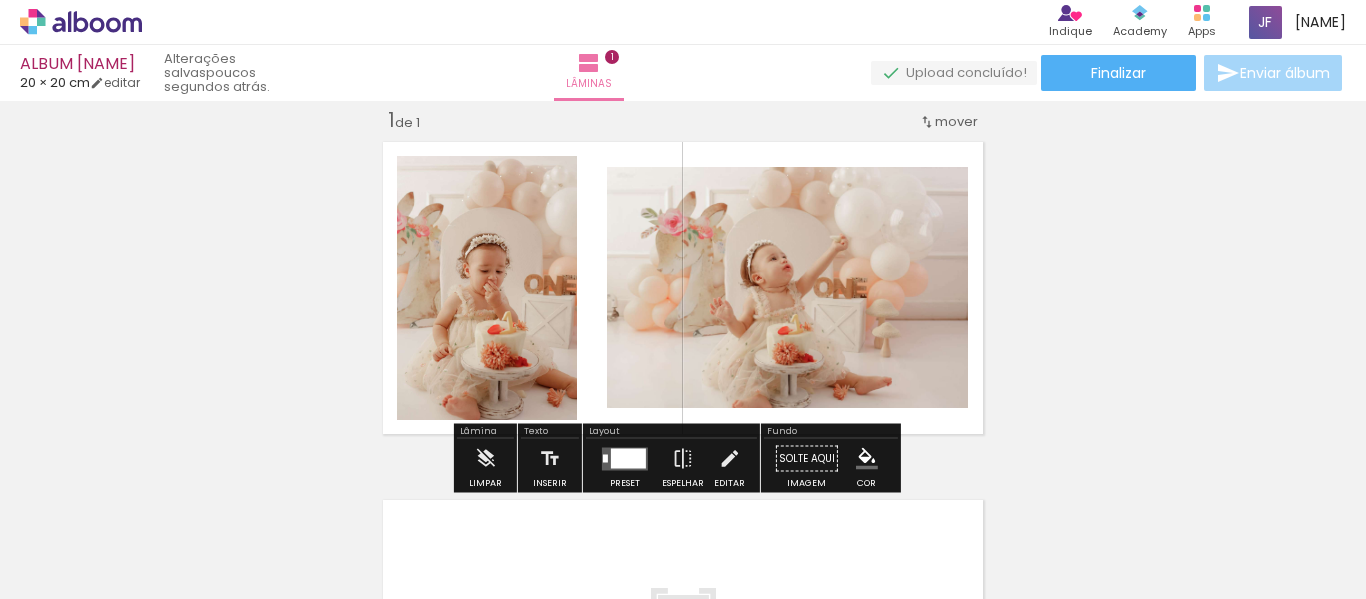 click on "Inserir lâmina 1  de 1" at bounding box center (683, 441) 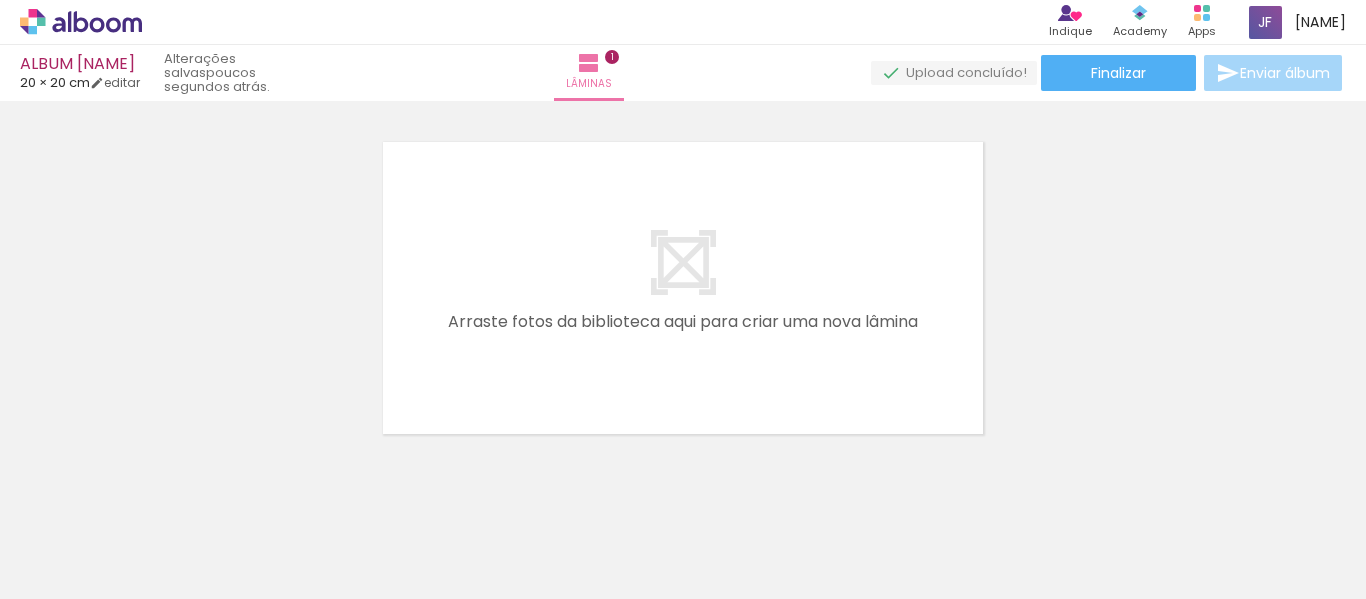scroll, scrollTop: 385, scrollLeft: 0, axis: vertical 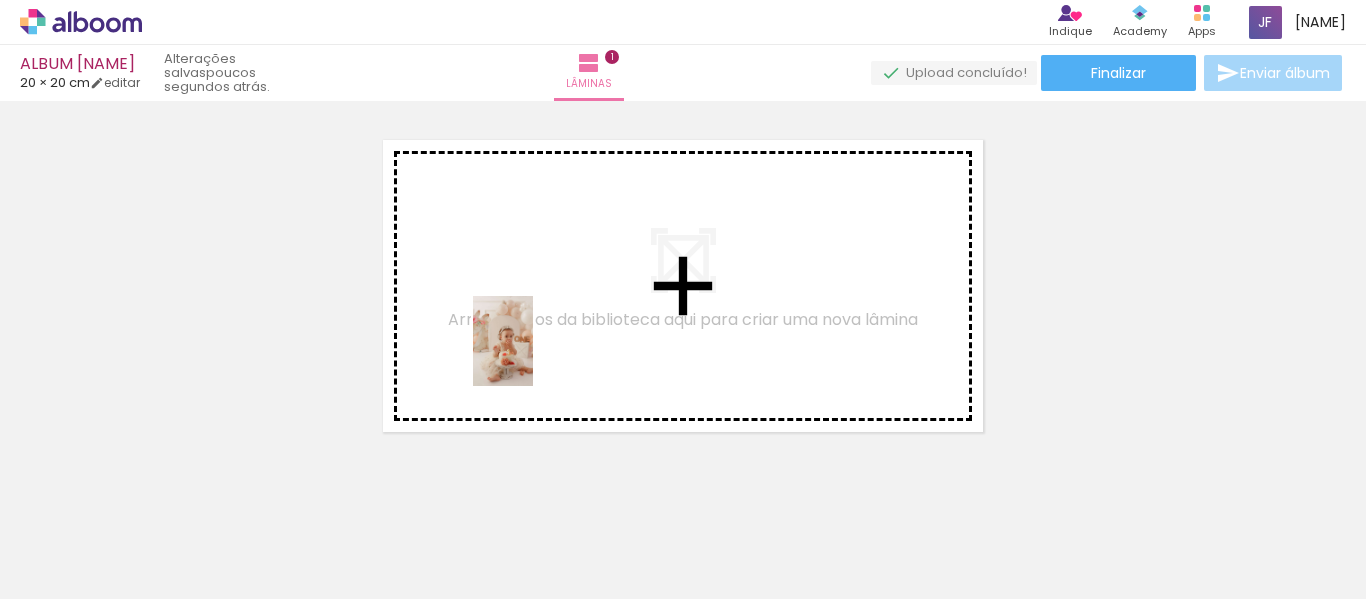 drag, startPoint x: 440, startPoint y: 548, endPoint x: 535, endPoint y: 351, distance: 218.70985 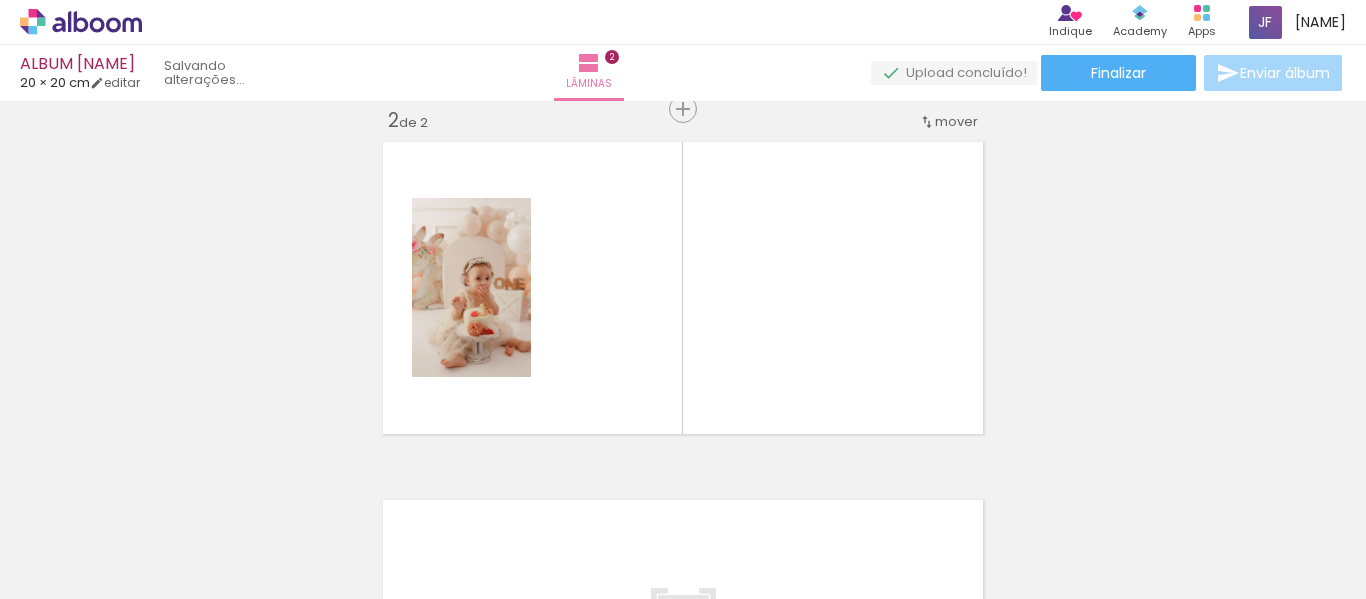 scroll, scrollTop: 383, scrollLeft: 0, axis: vertical 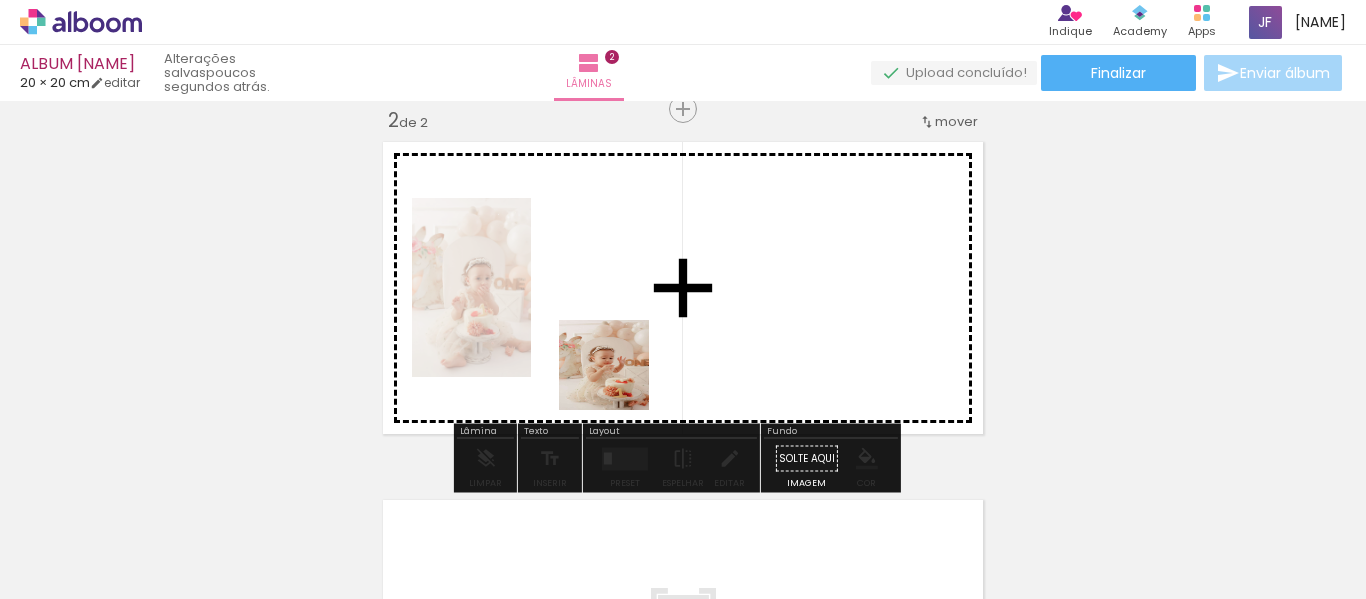 drag, startPoint x: 652, startPoint y: 562, endPoint x: 618, endPoint y: 371, distance: 194.00258 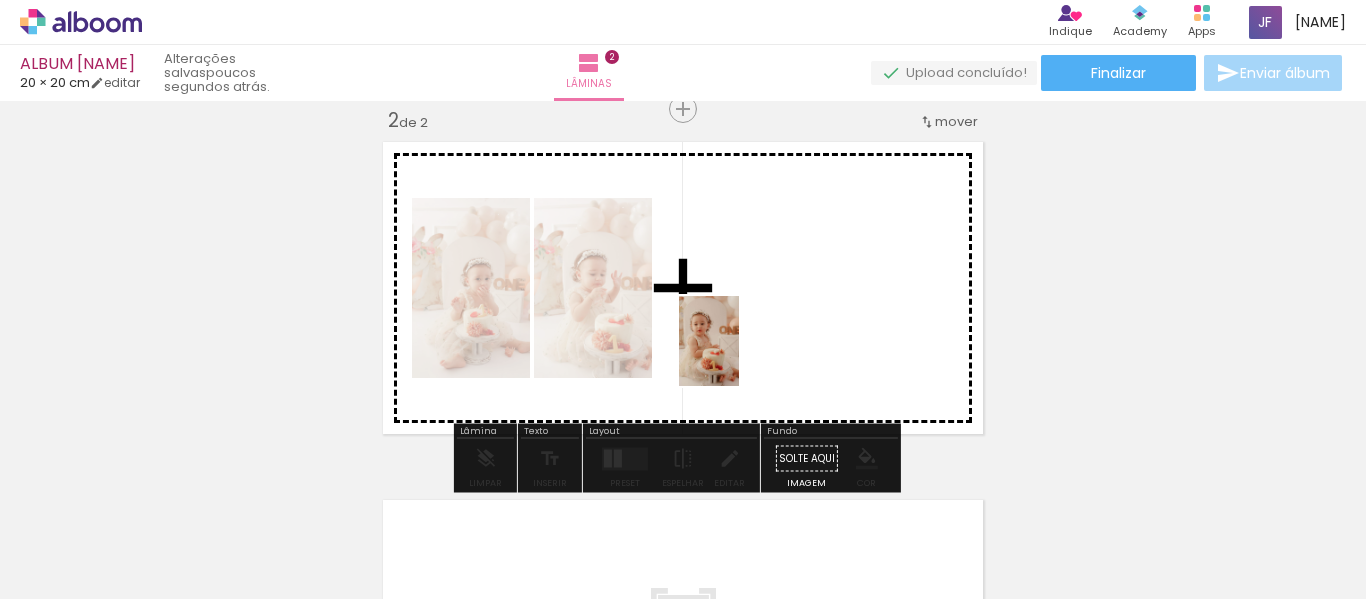 drag, startPoint x: 774, startPoint y: 572, endPoint x: 739, endPoint y: 349, distance: 225.72993 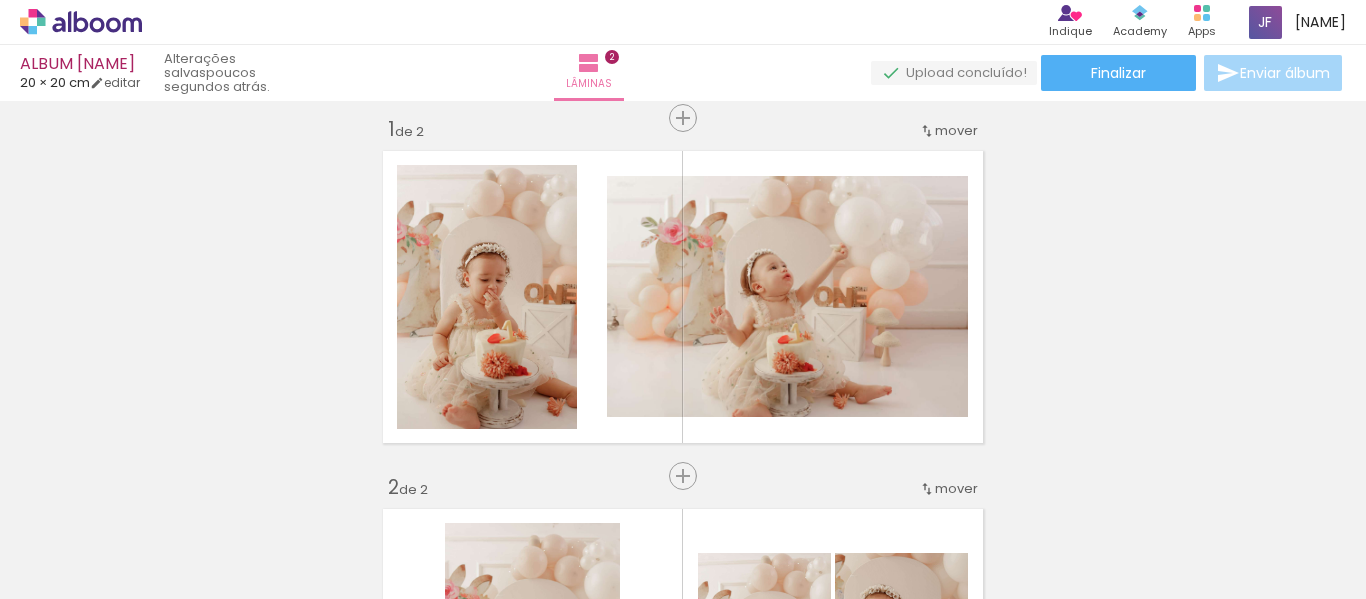 scroll, scrollTop: 0, scrollLeft: 0, axis: both 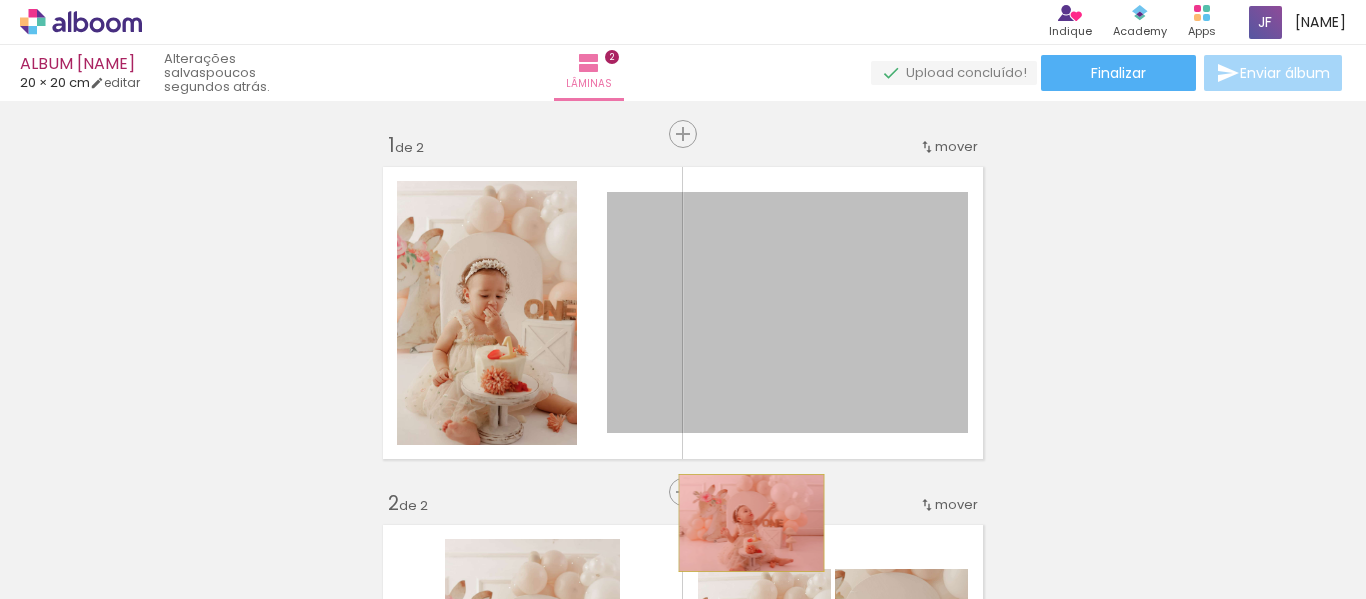drag, startPoint x: 784, startPoint y: 296, endPoint x: 743, endPoint y: 523, distance: 230.67293 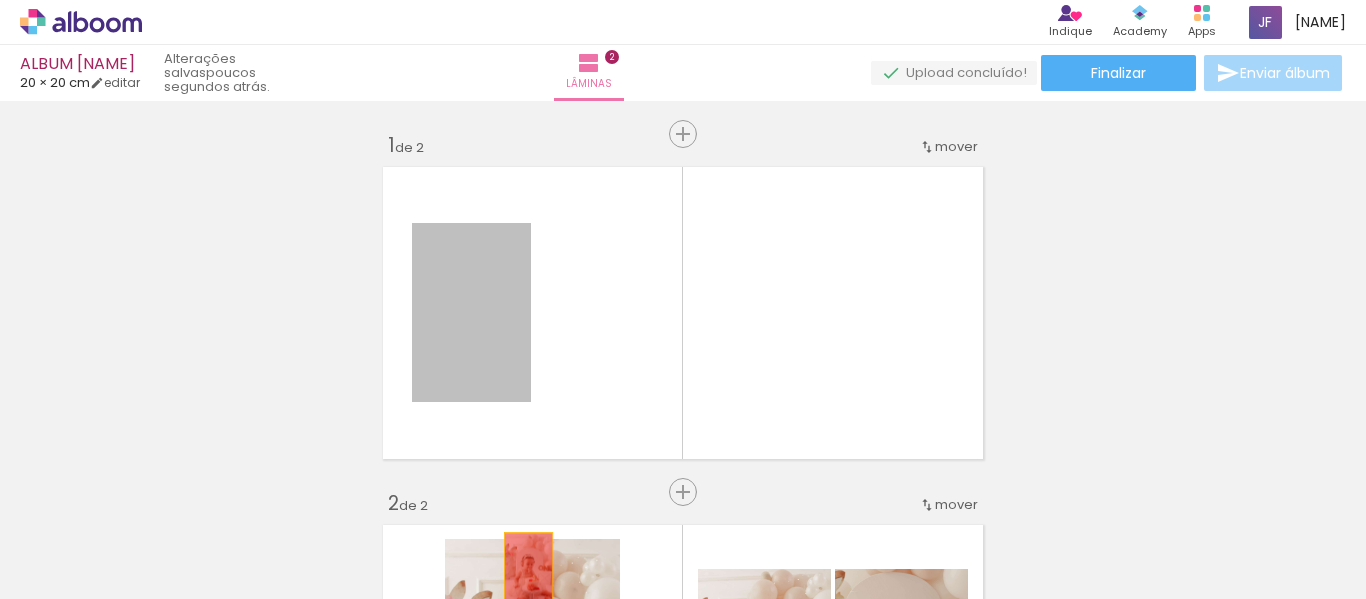 drag, startPoint x: 488, startPoint y: 332, endPoint x: 522, endPoint y: 572, distance: 242.39636 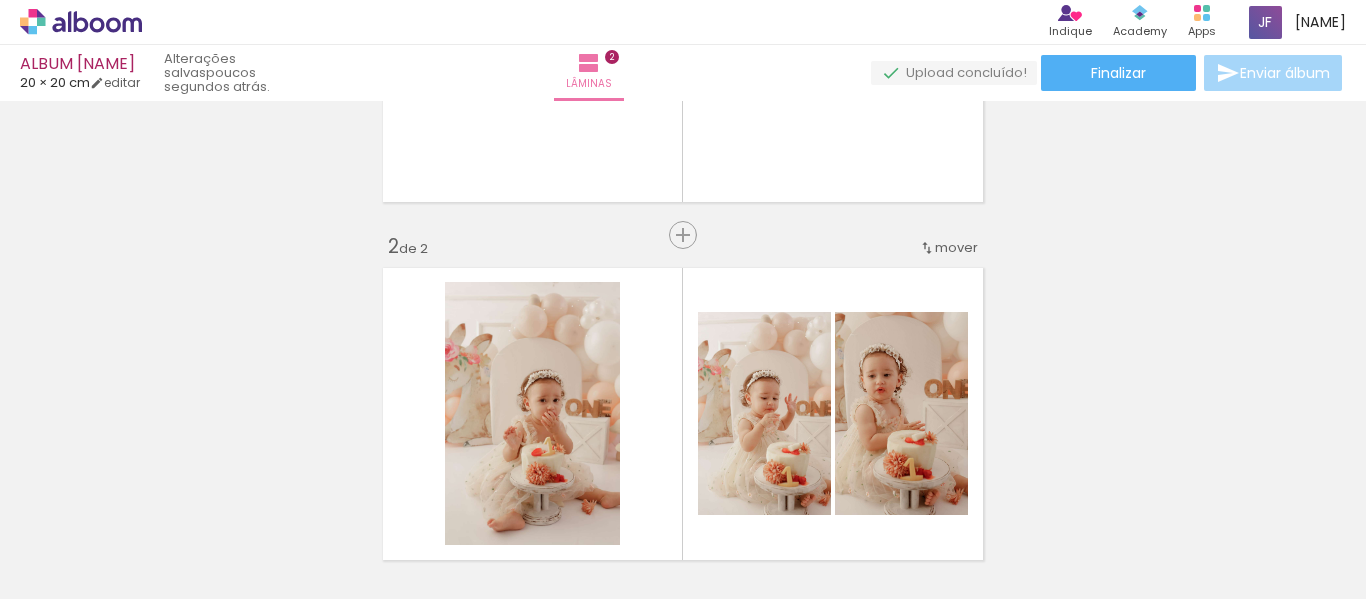 scroll, scrollTop: 263, scrollLeft: 0, axis: vertical 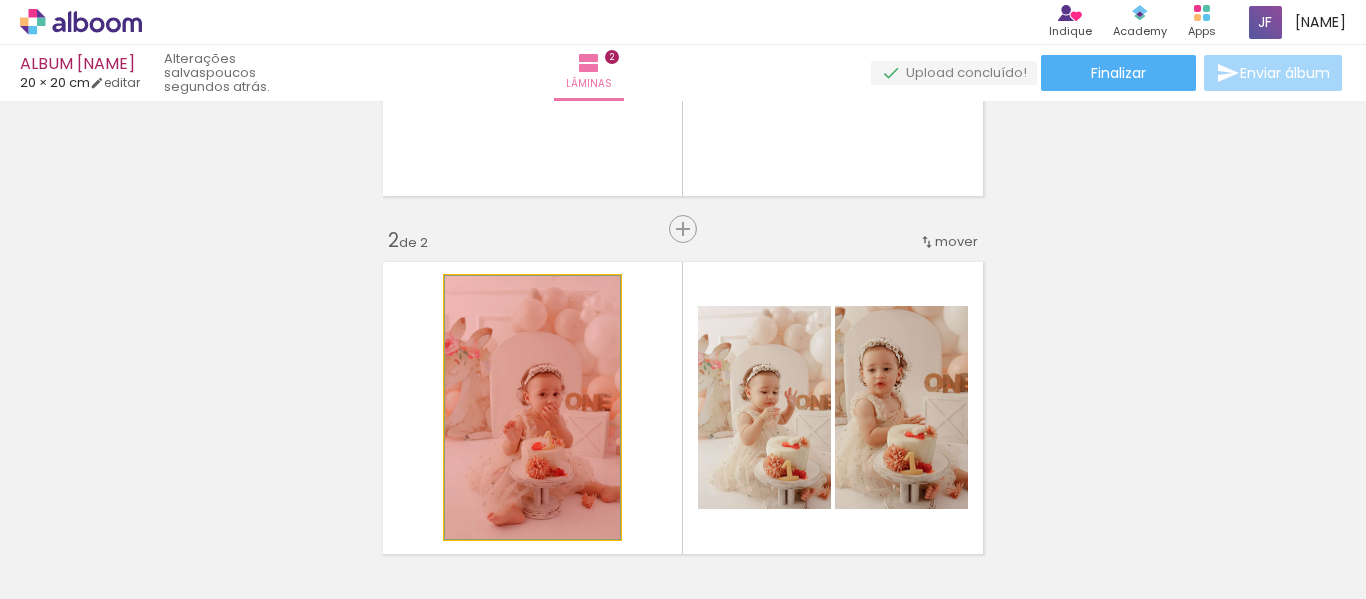 drag, startPoint x: 541, startPoint y: 365, endPoint x: 560, endPoint y: 535, distance: 171.05847 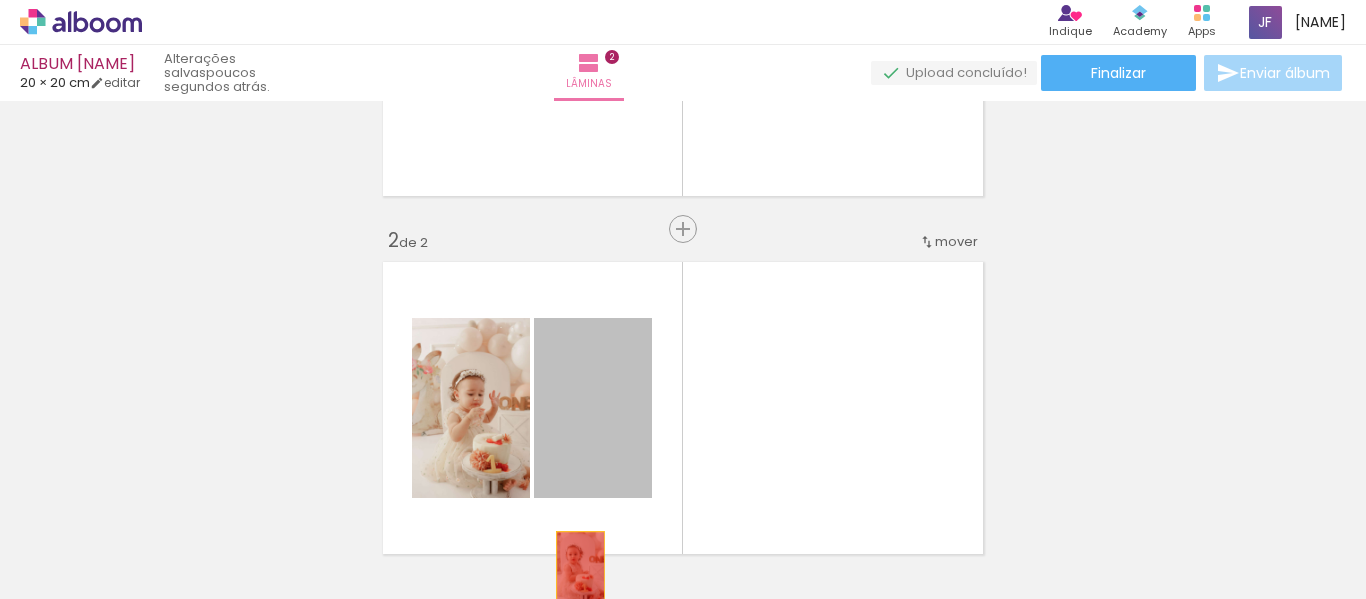 drag, startPoint x: 558, startPoint y: 431, endPoint x: 572, endPoint y: 568, distance: 137.71347 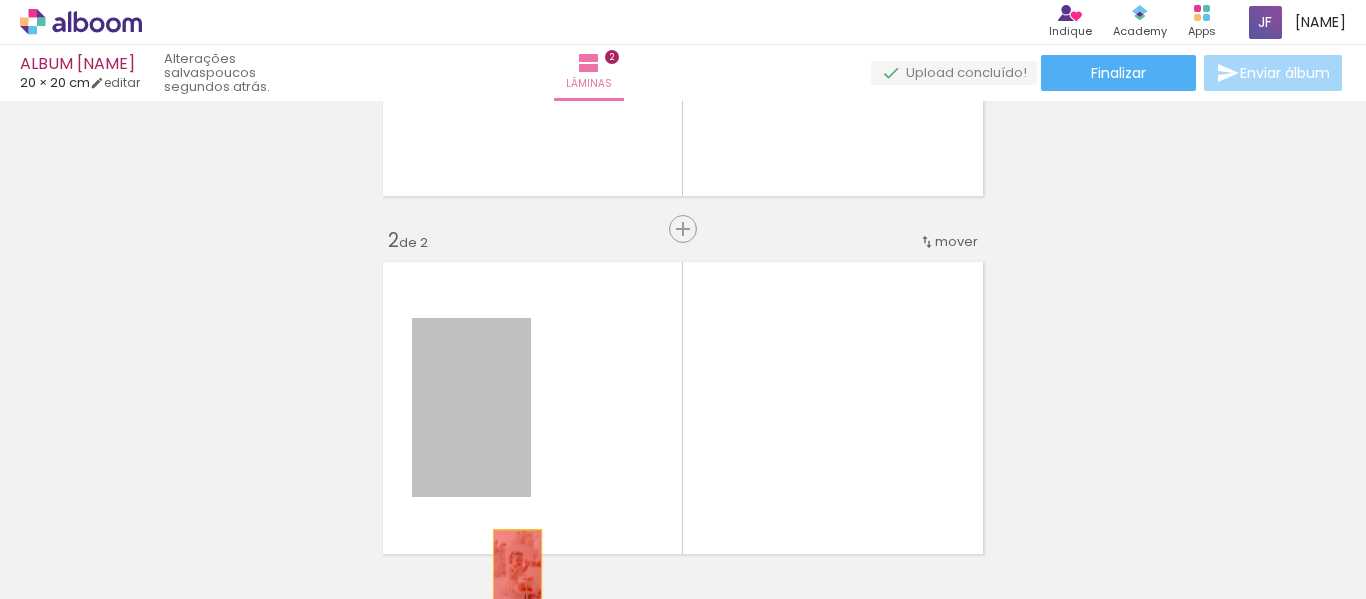 drag, startPoint x: 492, startPoint y: 431, endPoint x: 510, endPoint y: 573, distance: 143.13629 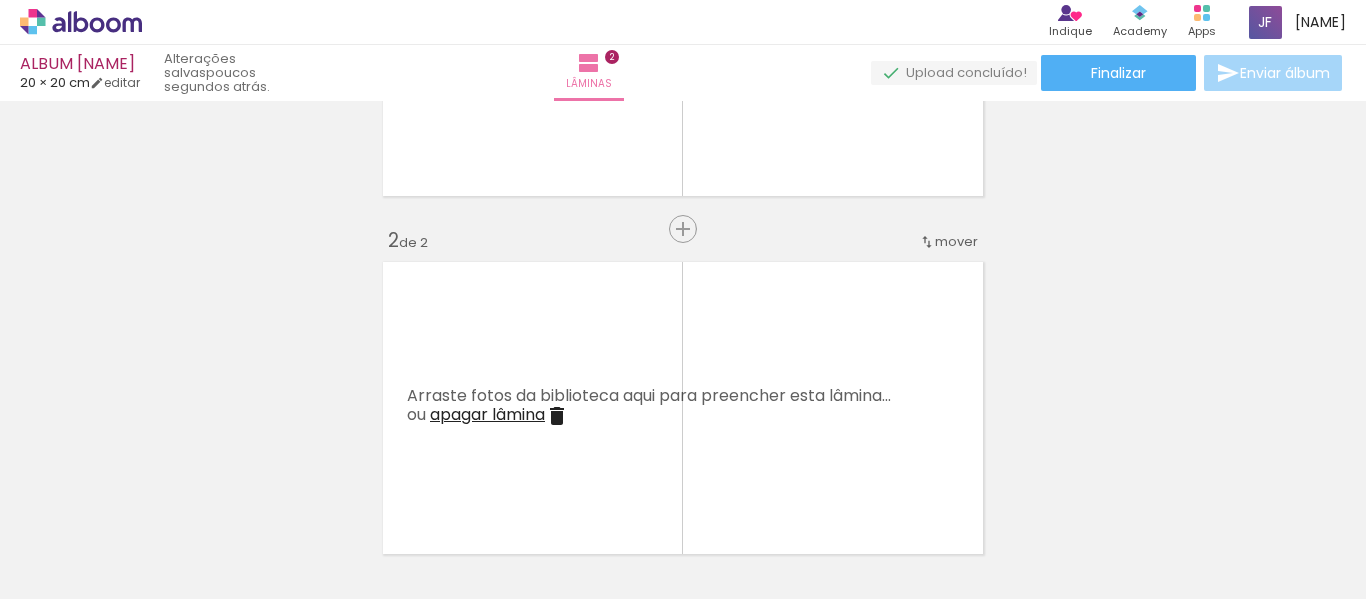 scroll, scrollTop: 0, scrollLeft: 1041, axis: horizontal 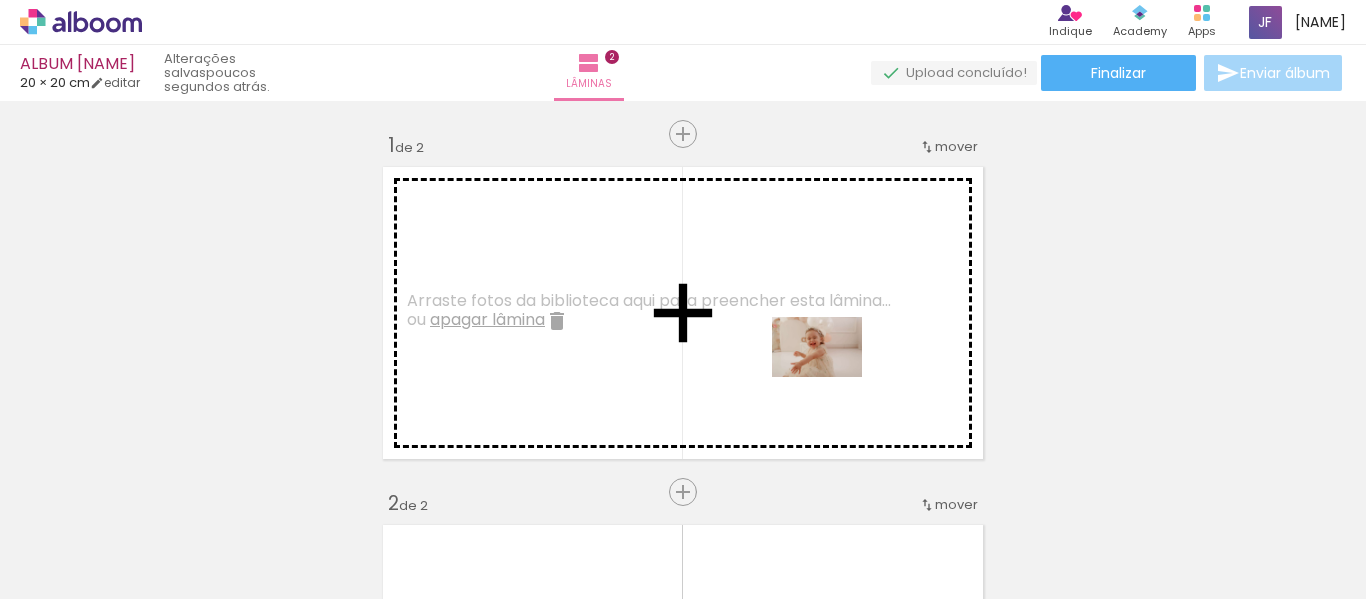 drag, startPoint x: 932, startPoint y: 521, endPoint x: 827, endPoint y: 370, distance: 183.91846 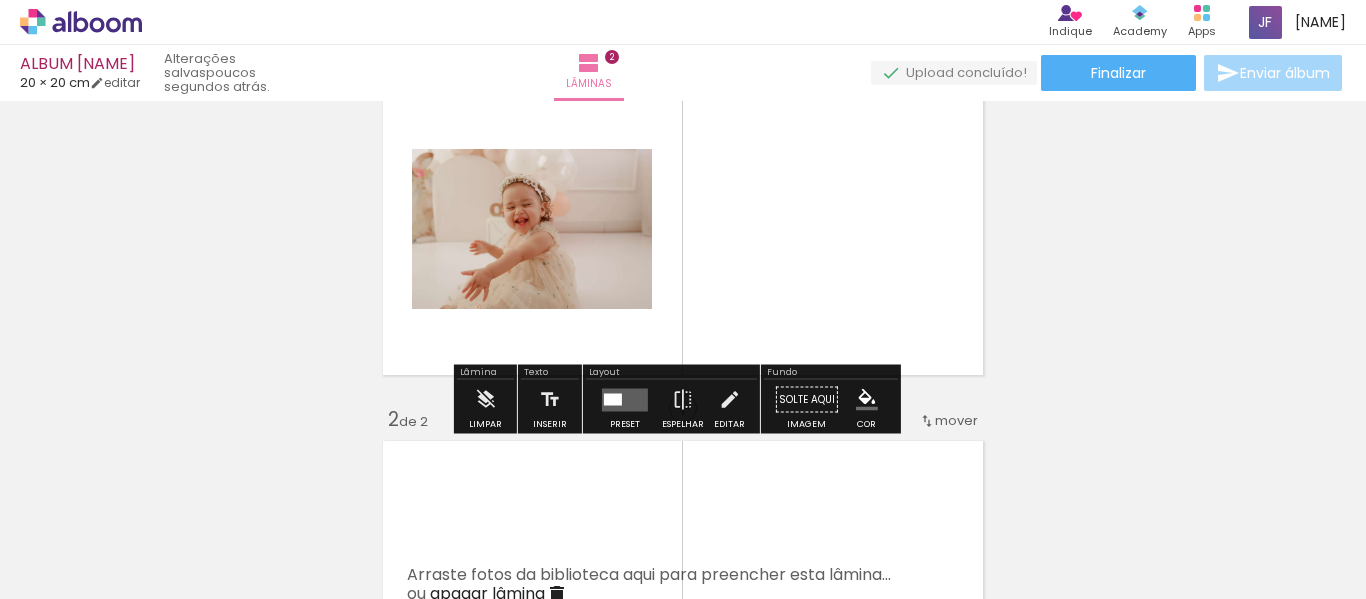 scroll, scrollTop: 85, scrollLeft: 0, axis: vertical 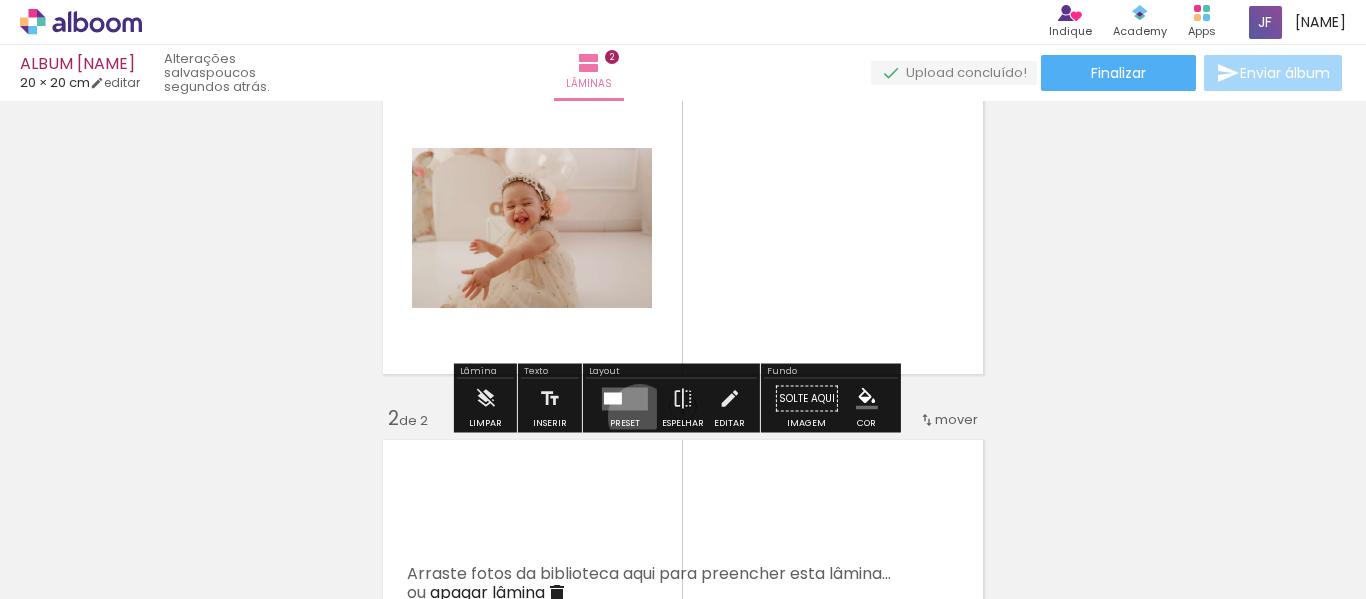 click at bounding box center [625, 399] 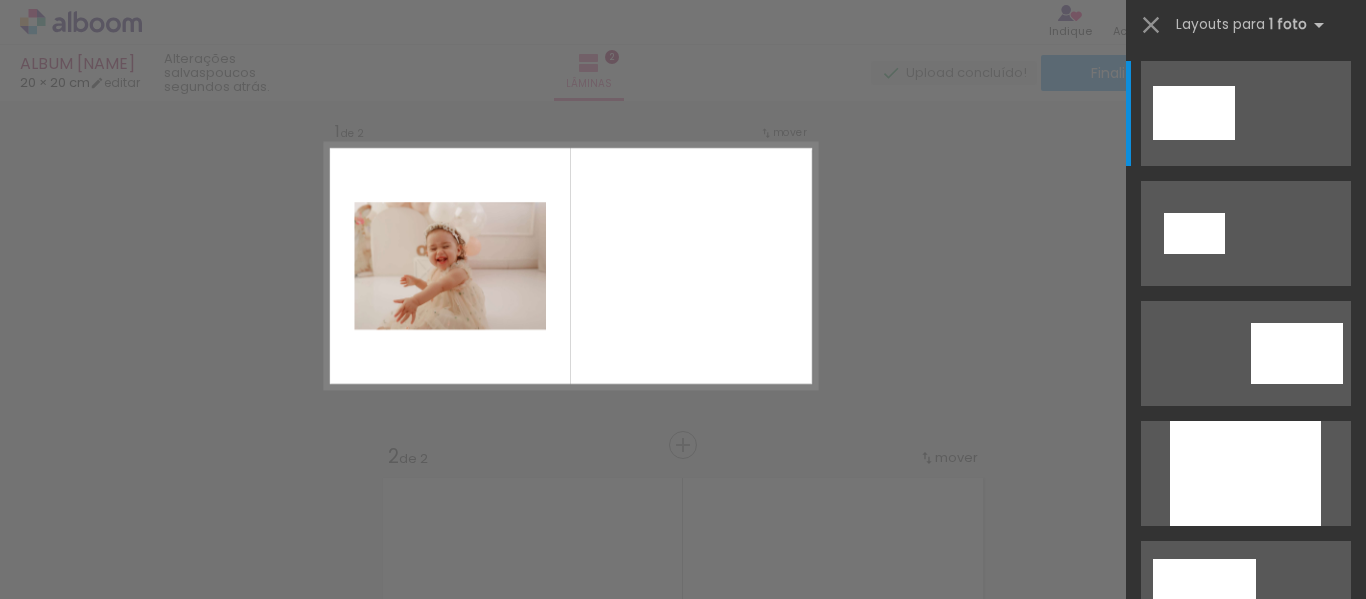 scroll, scrollTop: 25, scrollLeft: 0, axis: vertical 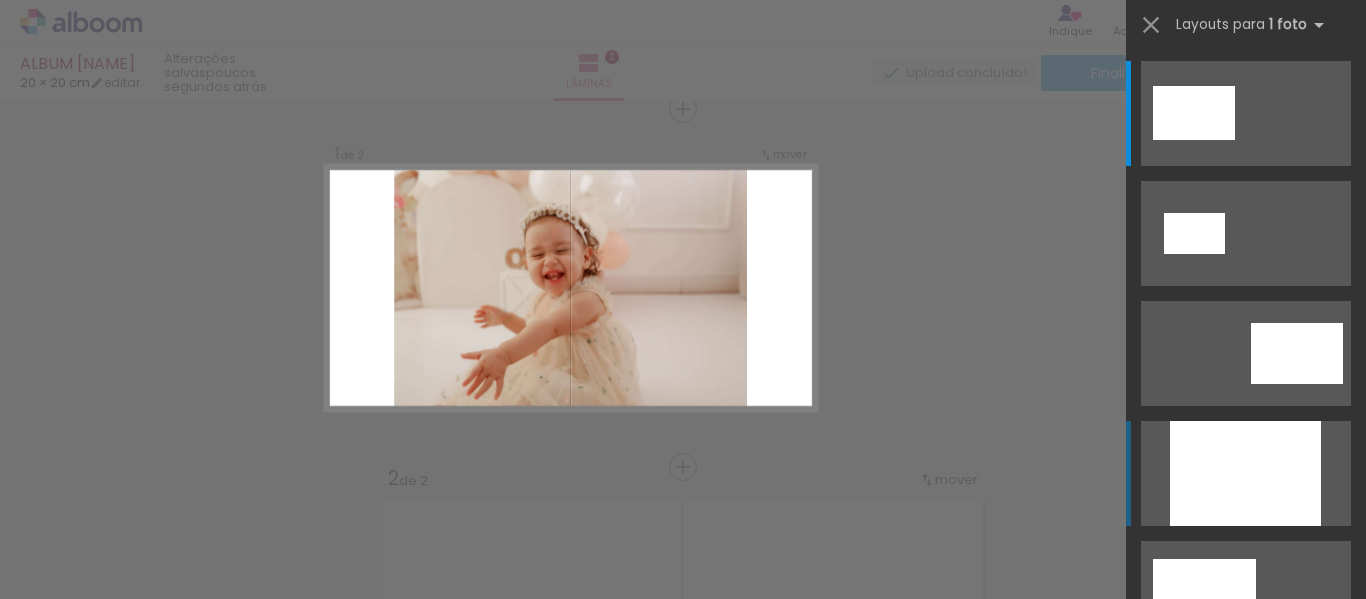click at bounding box center (1245, 473) 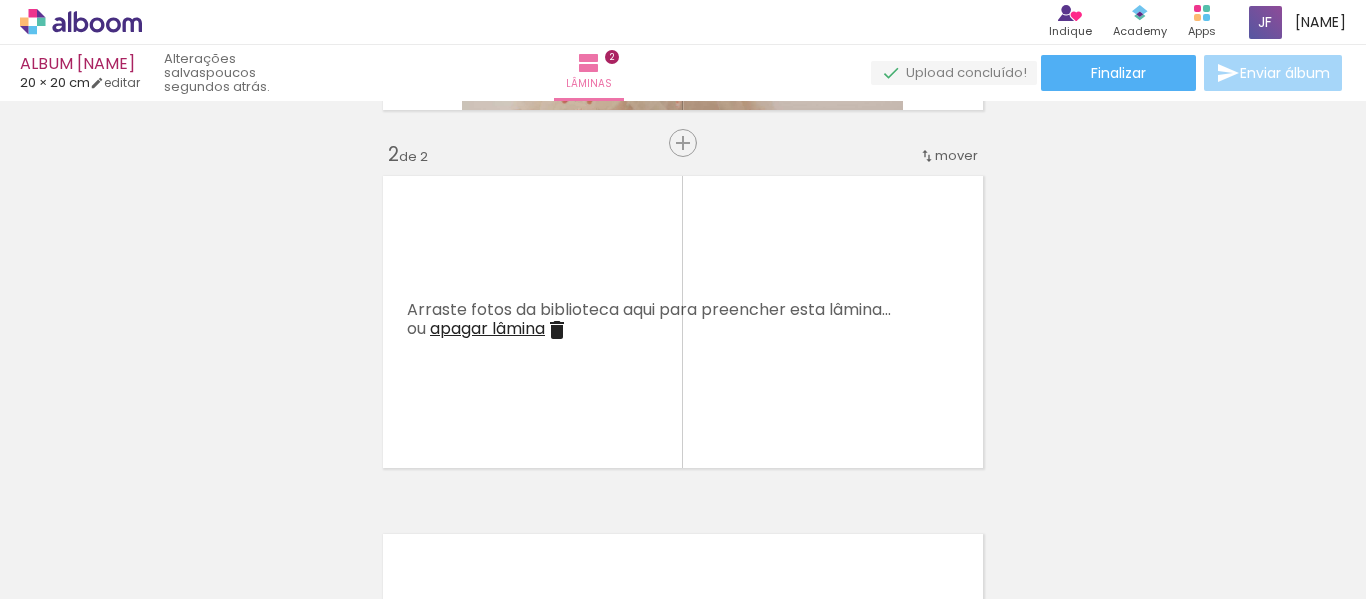 scroll, scrollTop: 350, scrollLeft: 0, axis: vertical 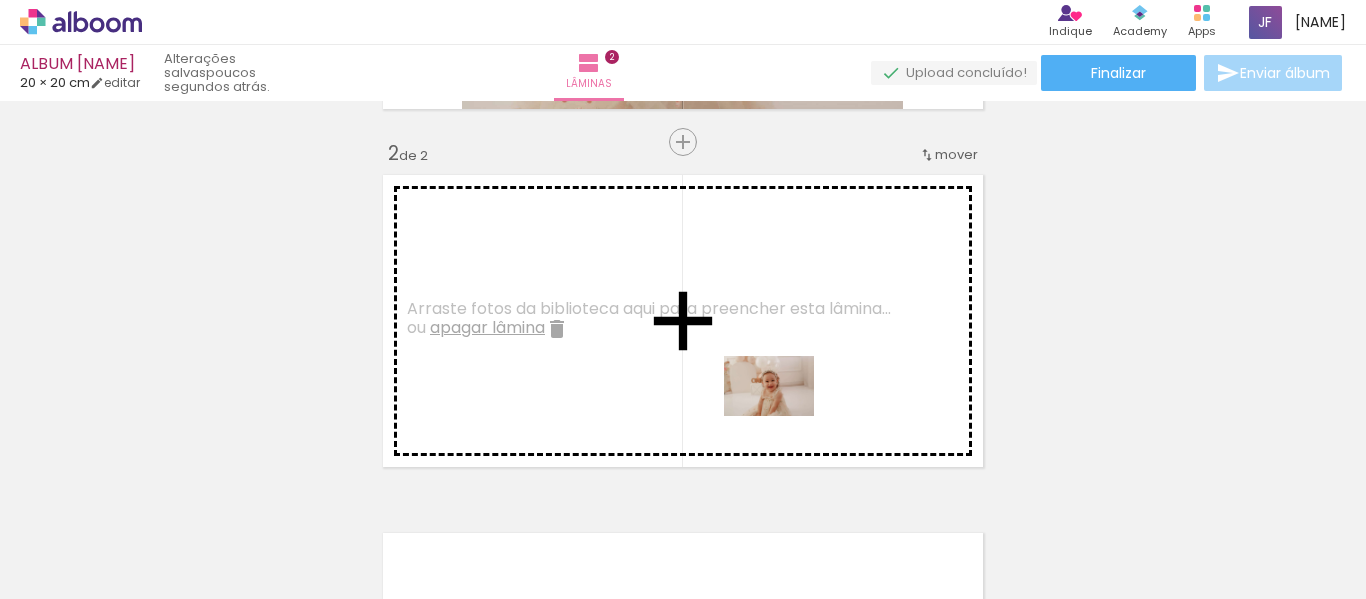 drag, startPoint x: 850, startPoint y: 537, endPoint x: 781, endPoint y: 413, distance: 141.90489 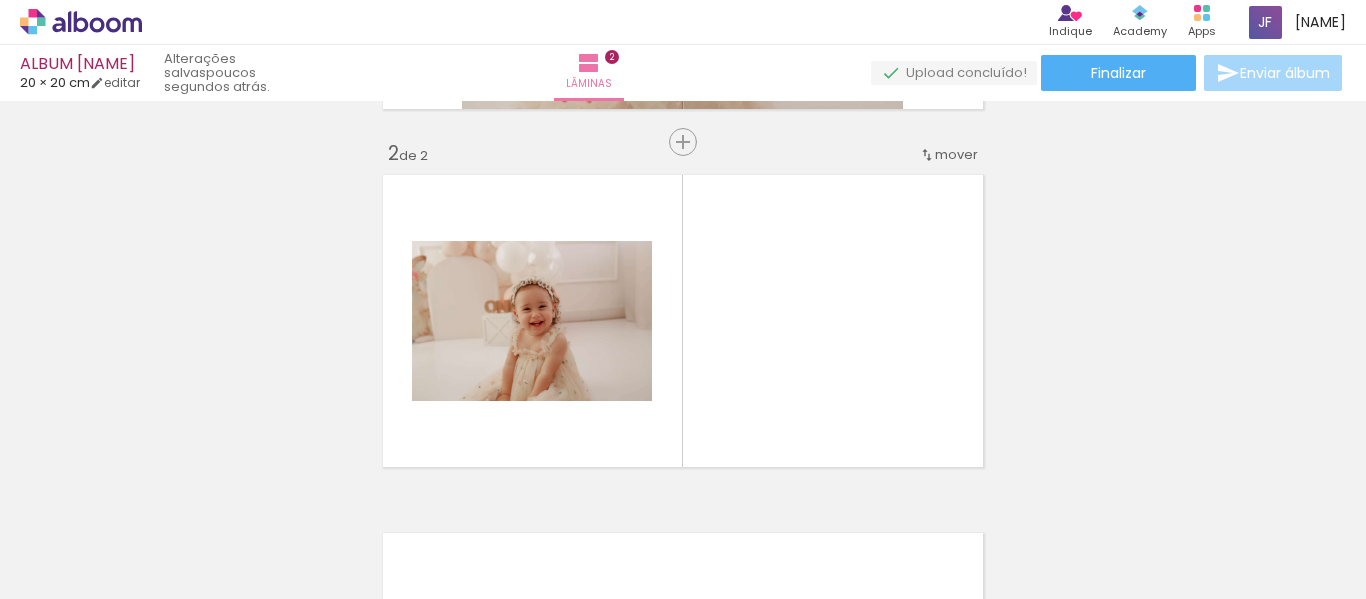 scroll, scrollTop: 0, scrollLeft: 3410, axis: horizontal 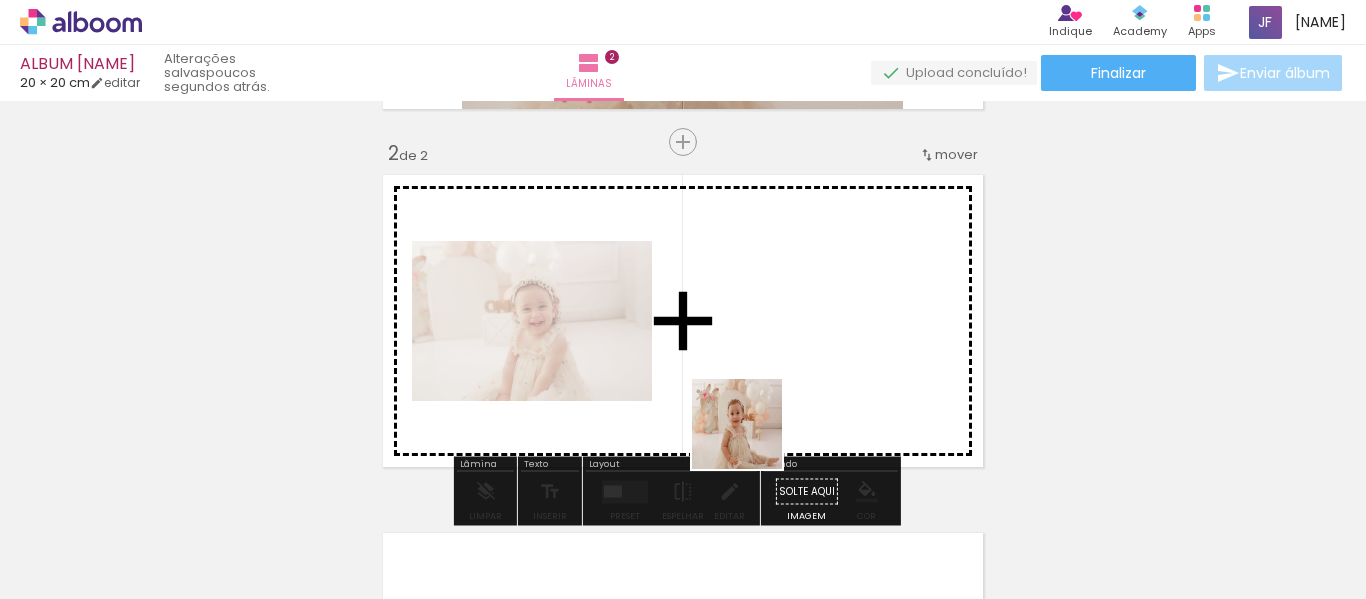 drag, startPoint x: 741, startPoint y: 546, endPoint x: 762, endPoint y: 384, distance: 163.35544 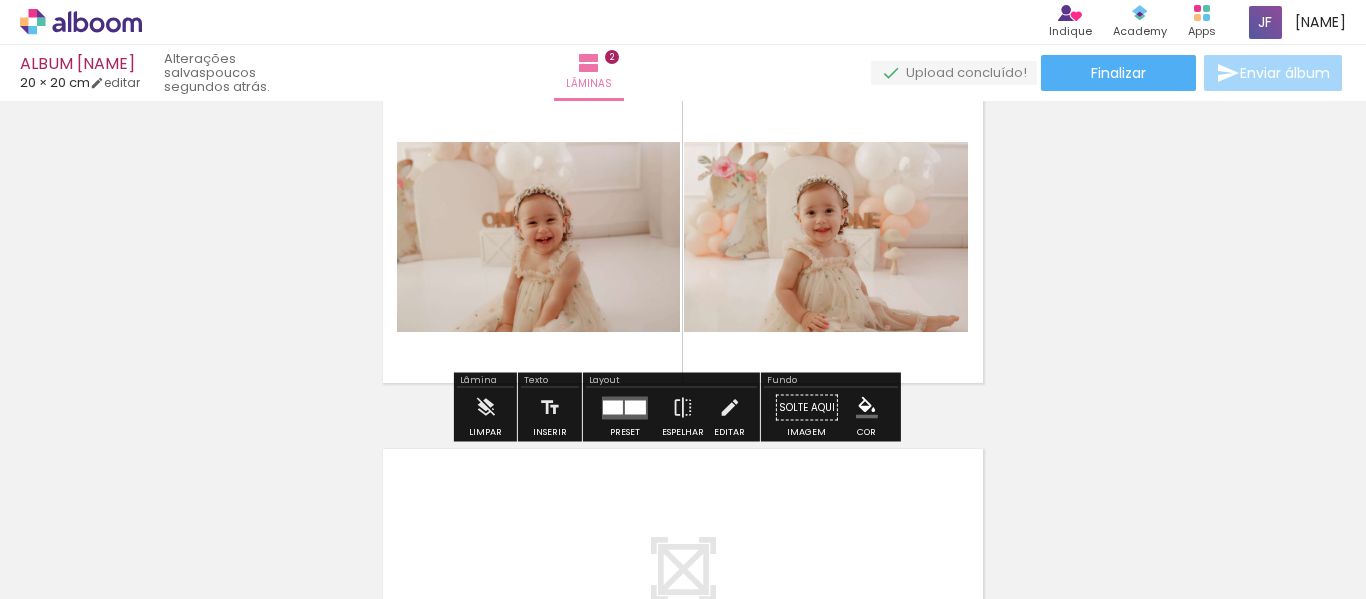 scroll, scrollTop: 420, scrollLeft: 0, axis: vertical 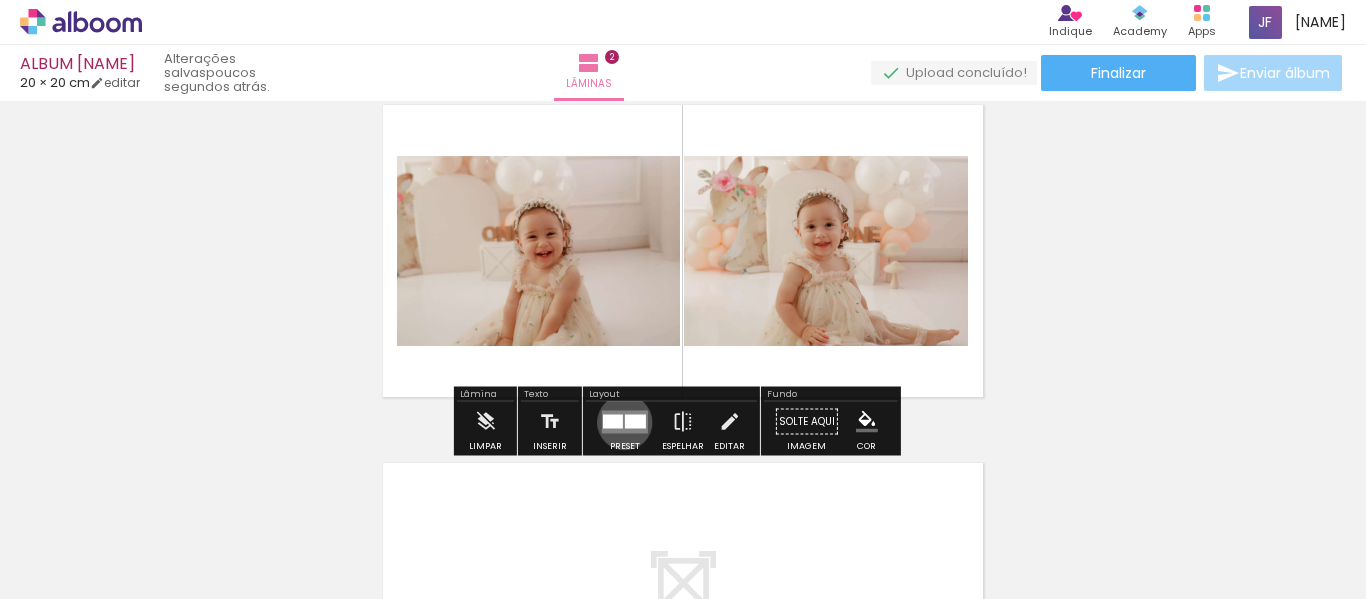 click at bounding box center [635, 421] 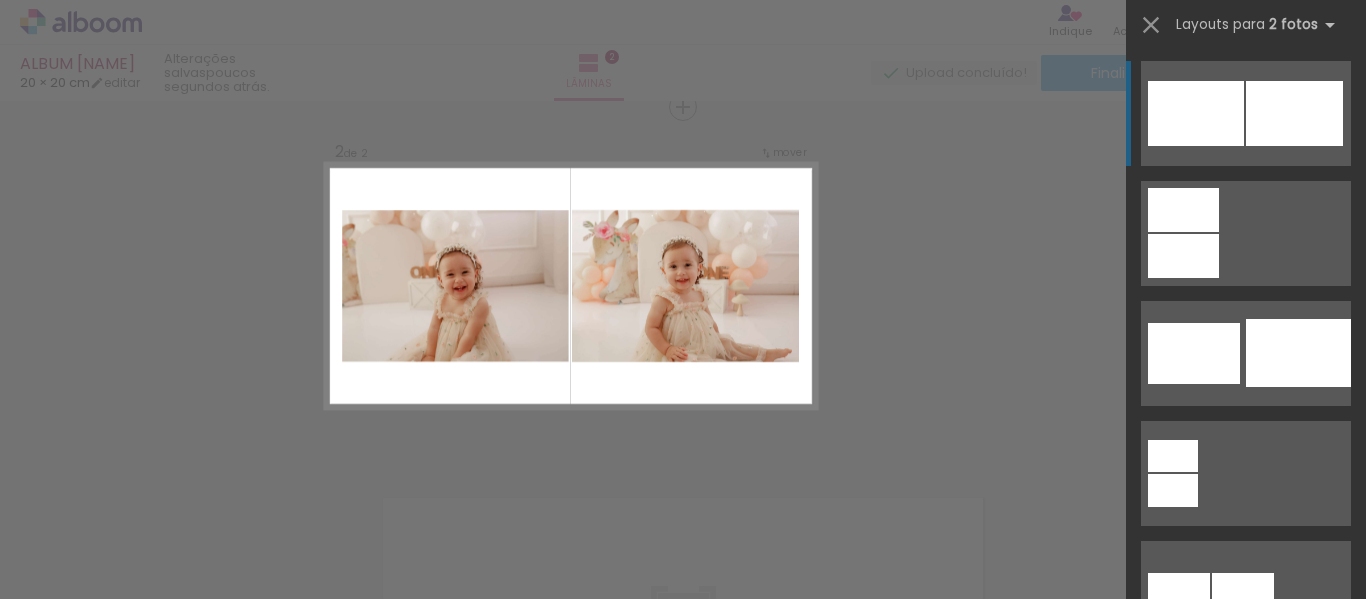 scroll, scrollTop: 383, scrollLeft: 0, axis: vertical 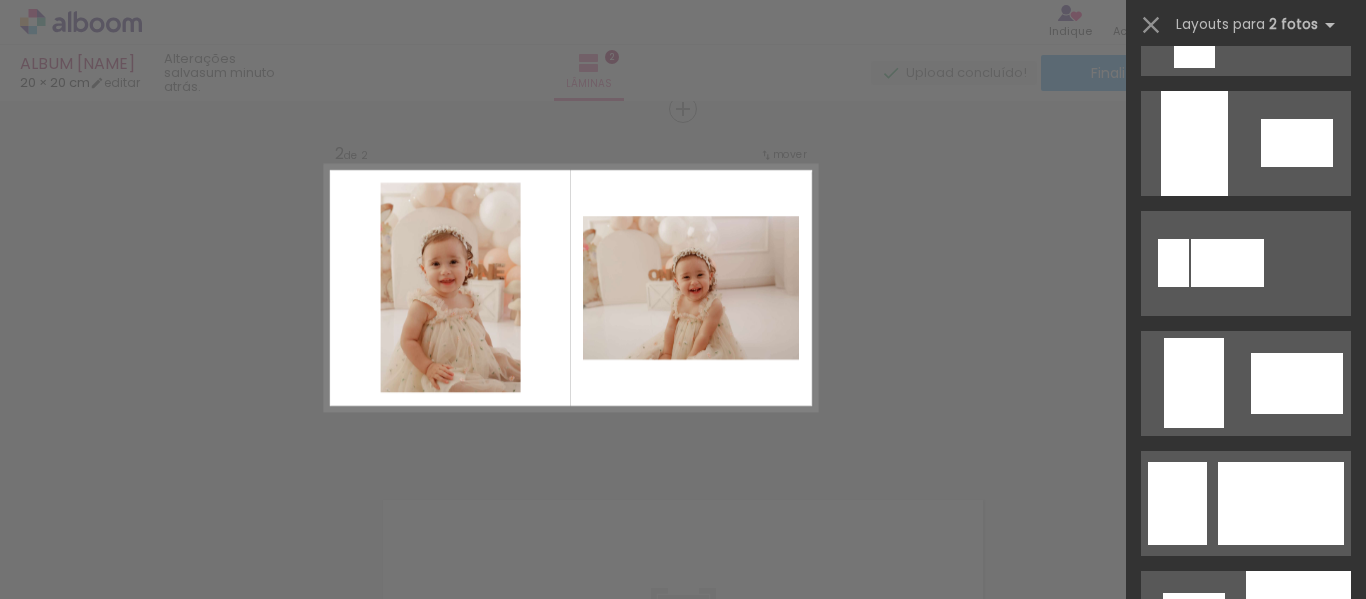 click on "Confirmar Cancelar" at bounding box center [683, 279] 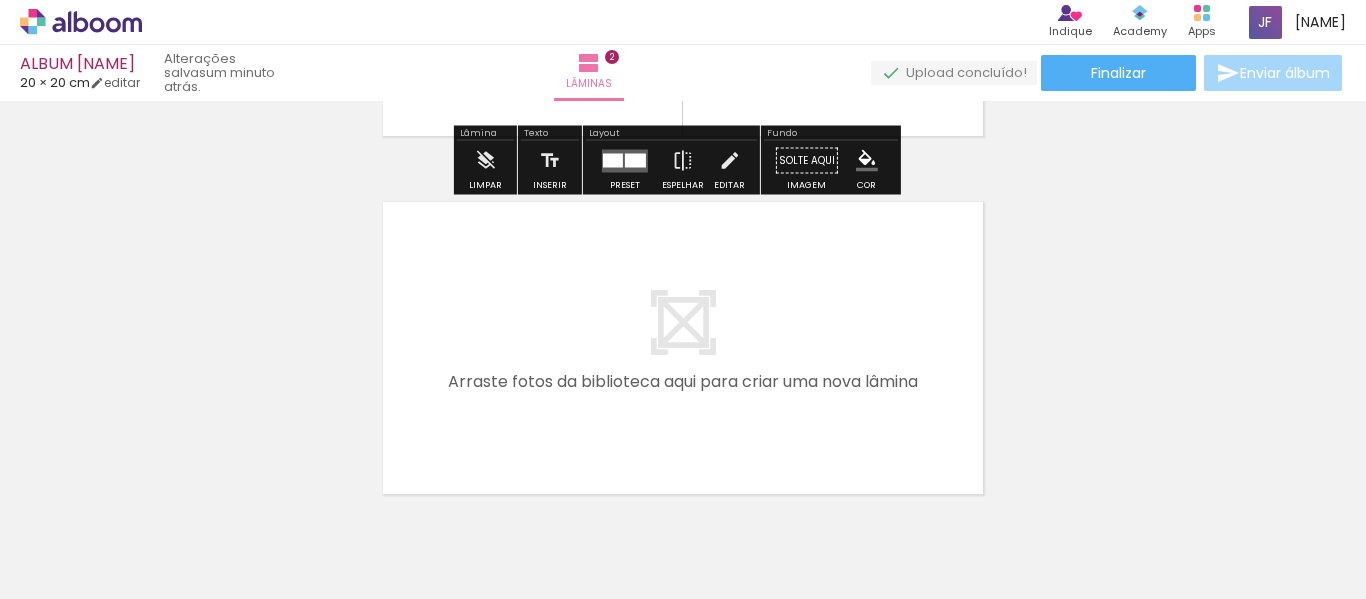 scroll, scrollTop: 695, scrollLeft: 0, axis: vertical 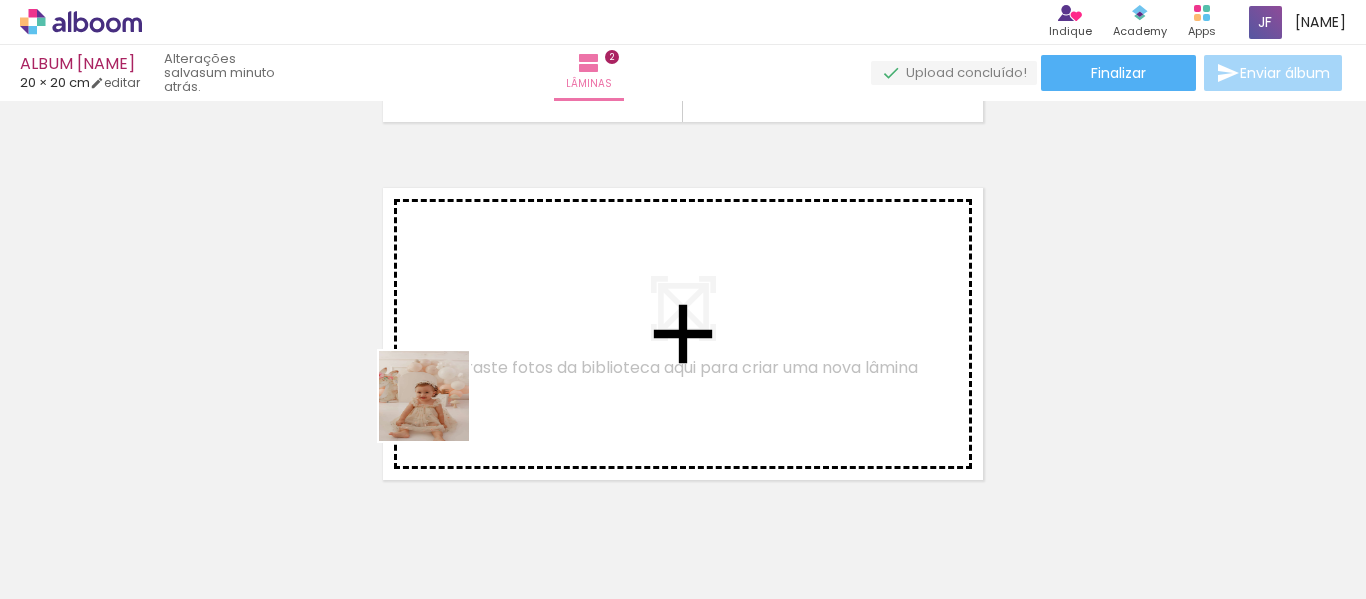 drag, startPoint x: 380, startPoint y: 541, endPoint x: 467, endPoint y: 372, distance: 190.07893 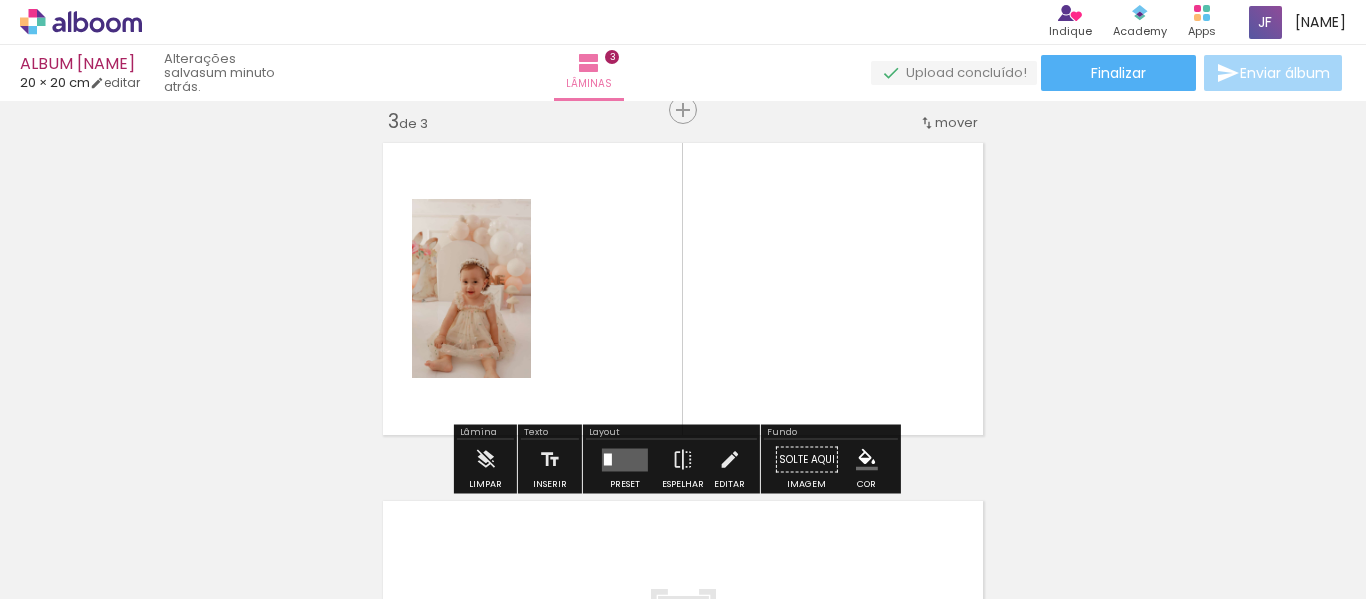 scroll, scrollTop: 741, scrollLeft: 0, axis: vertical 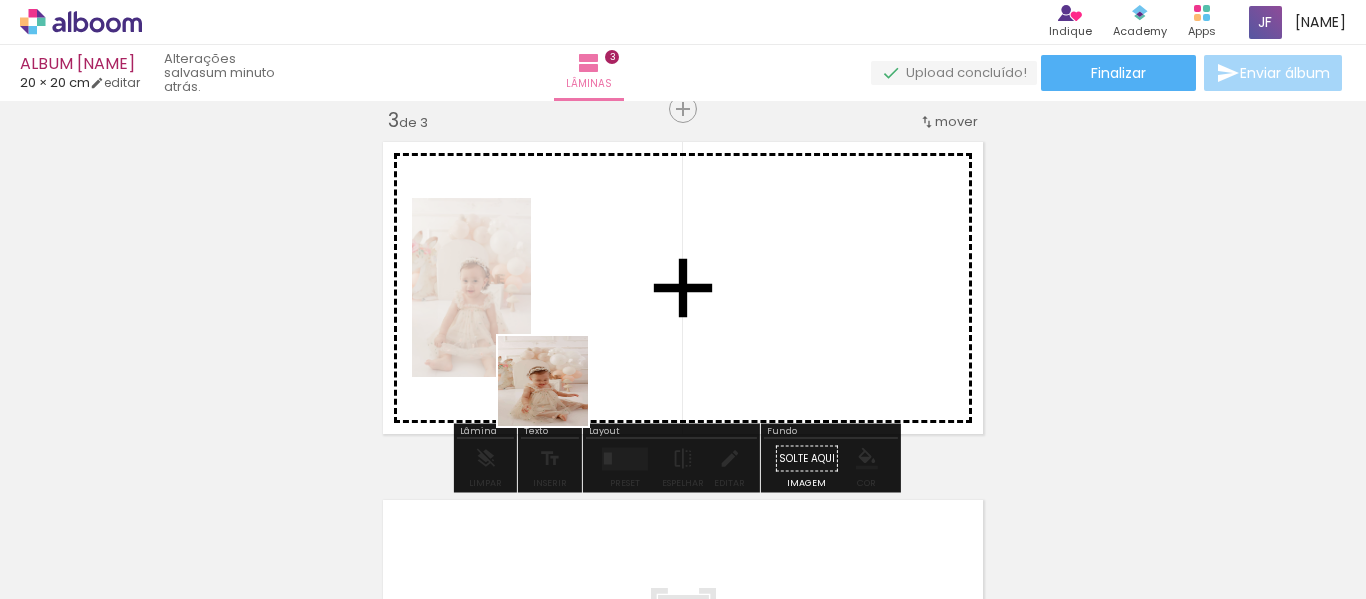drag, startPoint x: 499, startPoint y: 543, endPoint x: 586, endPoint y: 343, distance: 218.10318 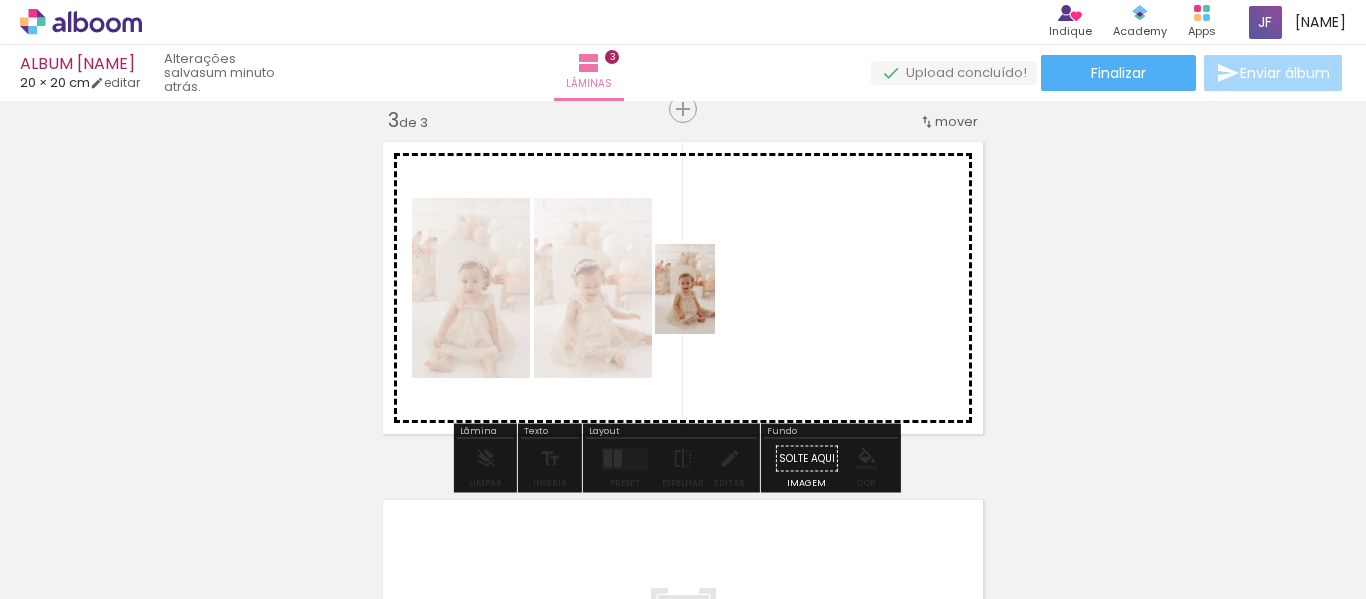 drag, startPoint x: 605, startPoint y: 544, endPoint x: 725, endPoint y: 290, distance: 280.91992 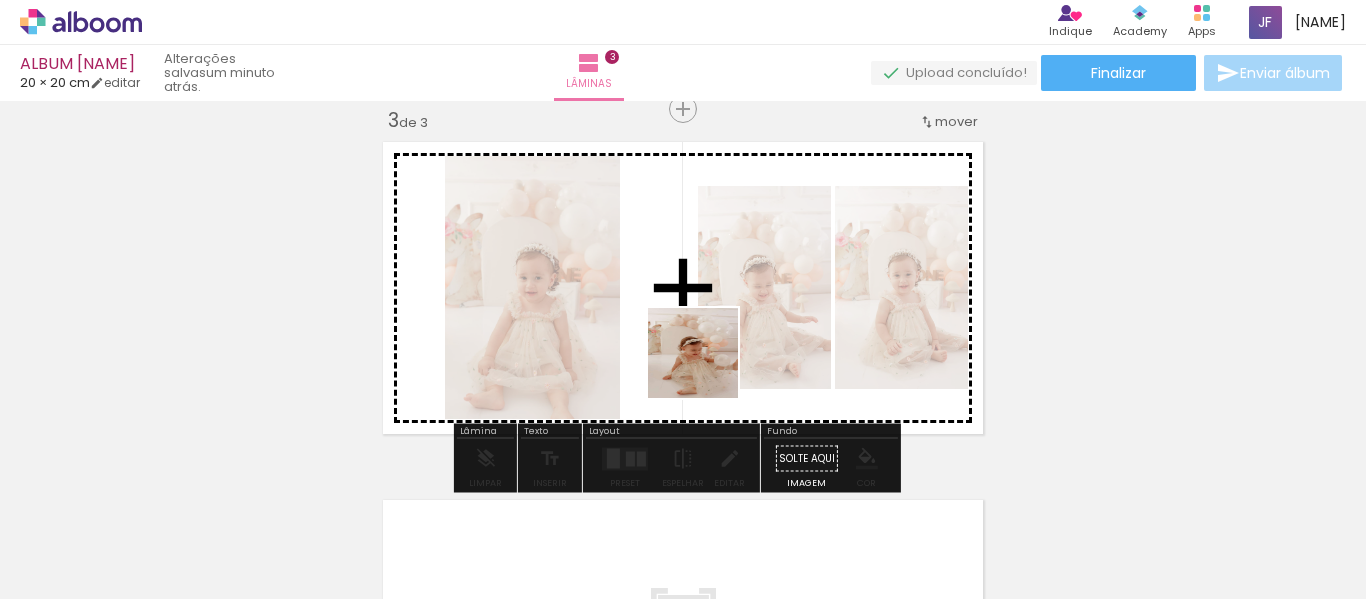 drag, startPoint x: 849, startPoint y: 557, endPoint x: 669, endPoint y: 318, distance: 299.2006 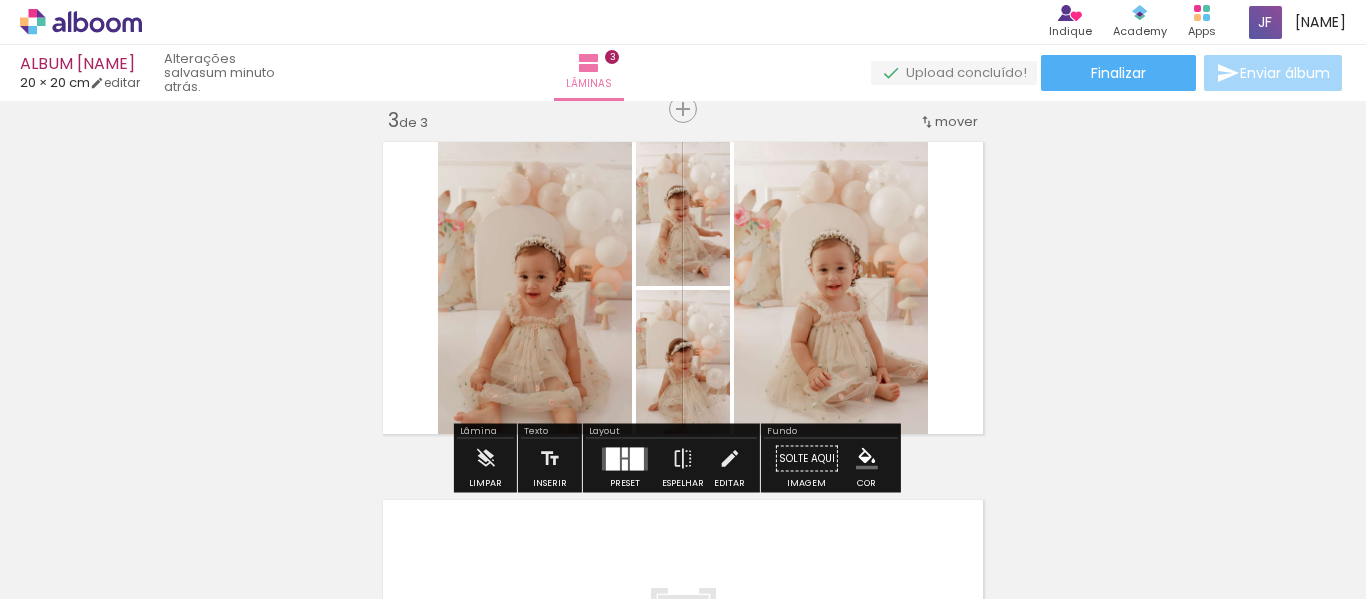 click at bounding box center [625, 458] 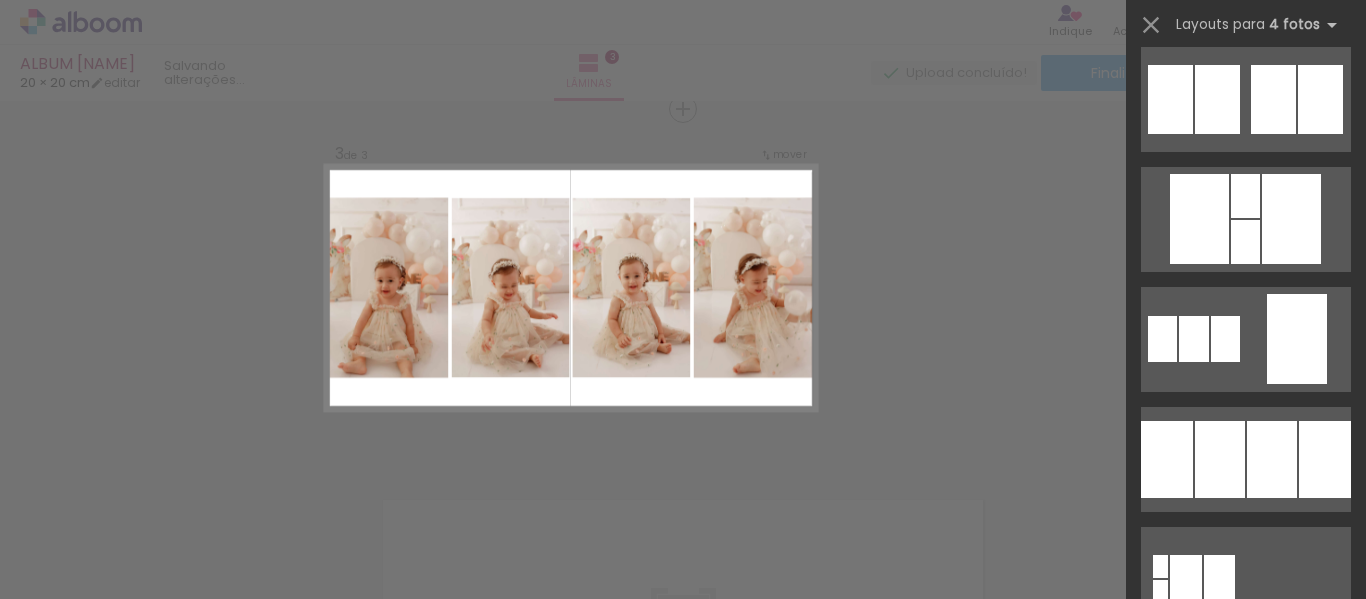 scroll, scrollTop: 1815, scrollLeft: 0, axis: vertical 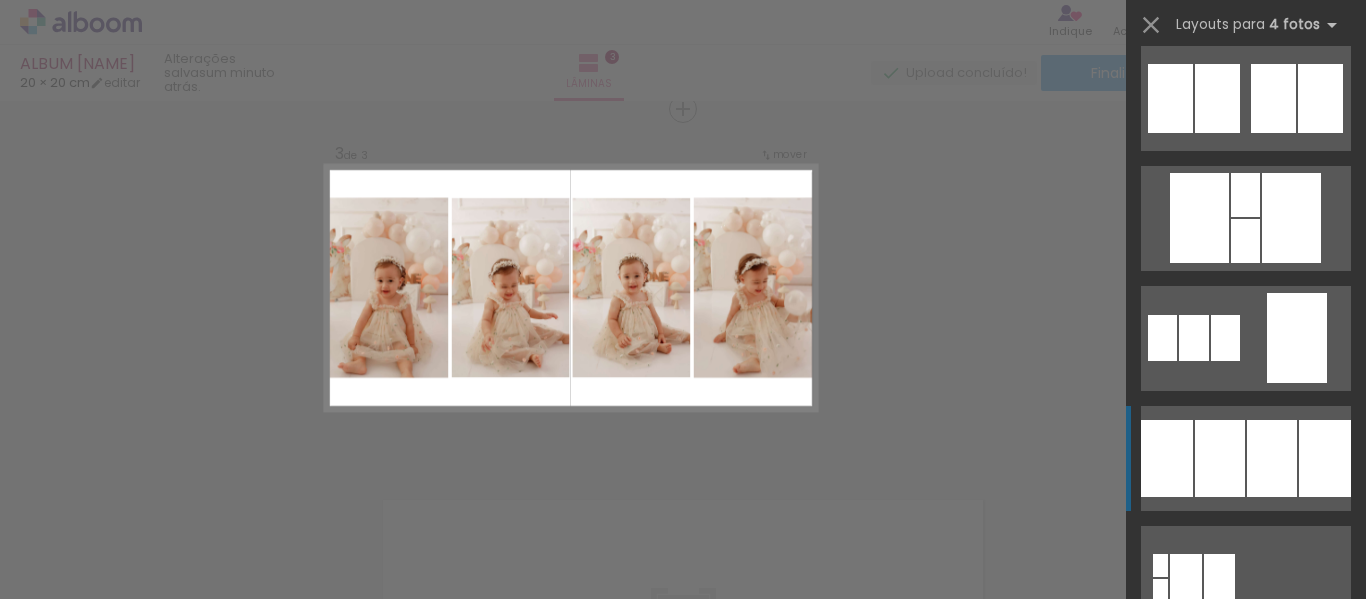 click at bounding box center [1231, -142] 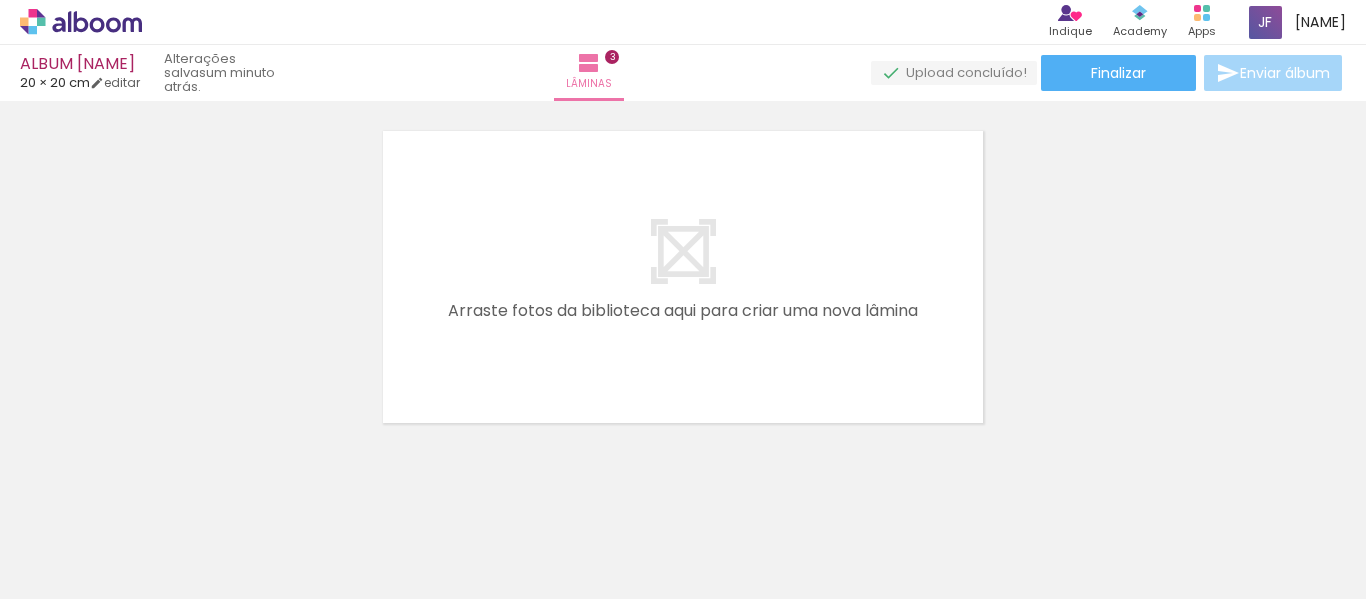 scroll, scrollTop: 1111, scrollLeft: 0, axis: vertical 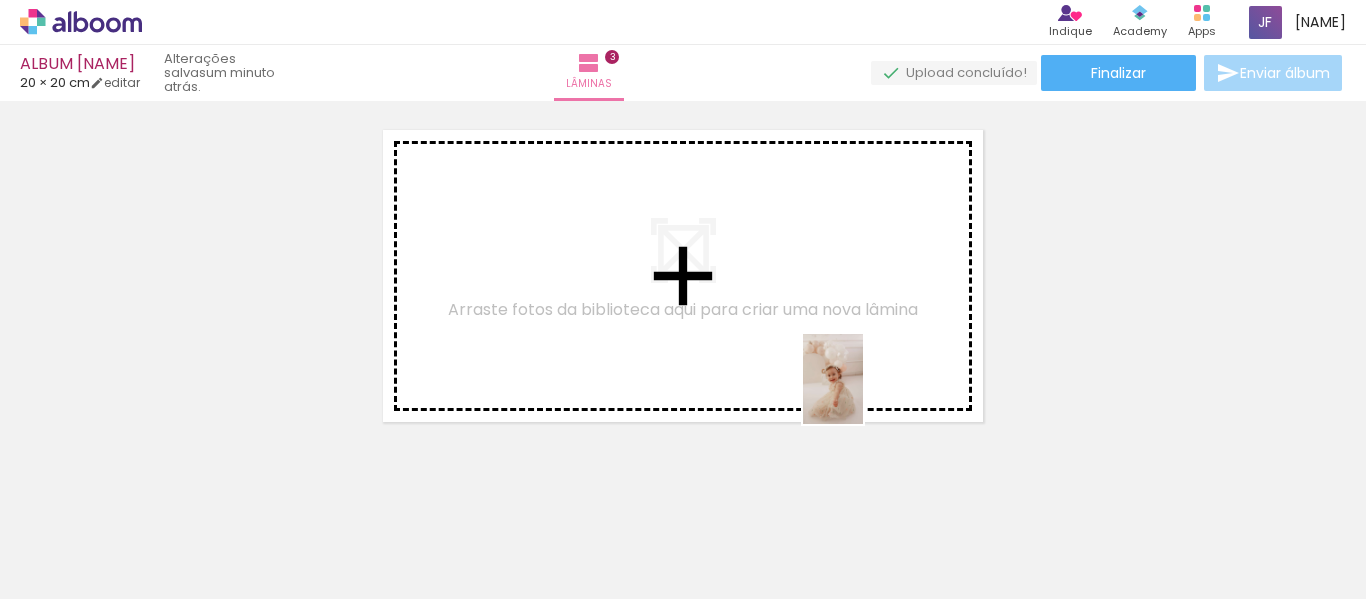 drag, startPoint x: 942, startPoint y: 561, endPoint x: 863, endPoint y: 392, distance: 186.55295 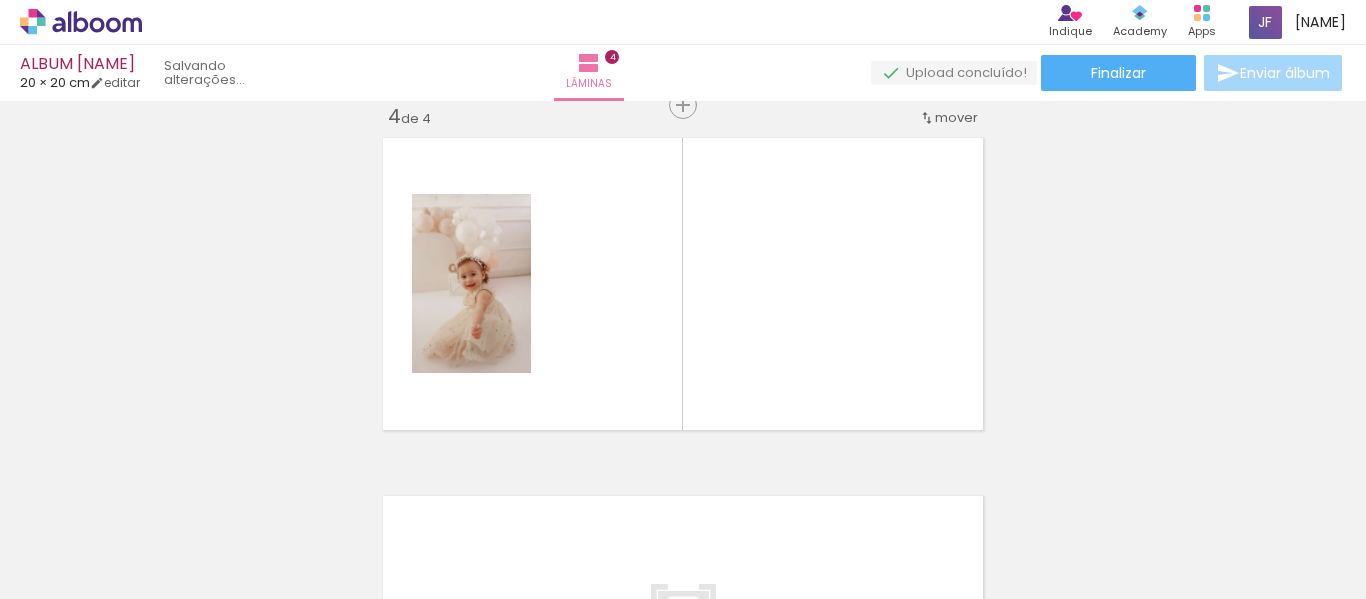 scroll, scrollTop: 1099, scrollLeft: 0, axis: vertical 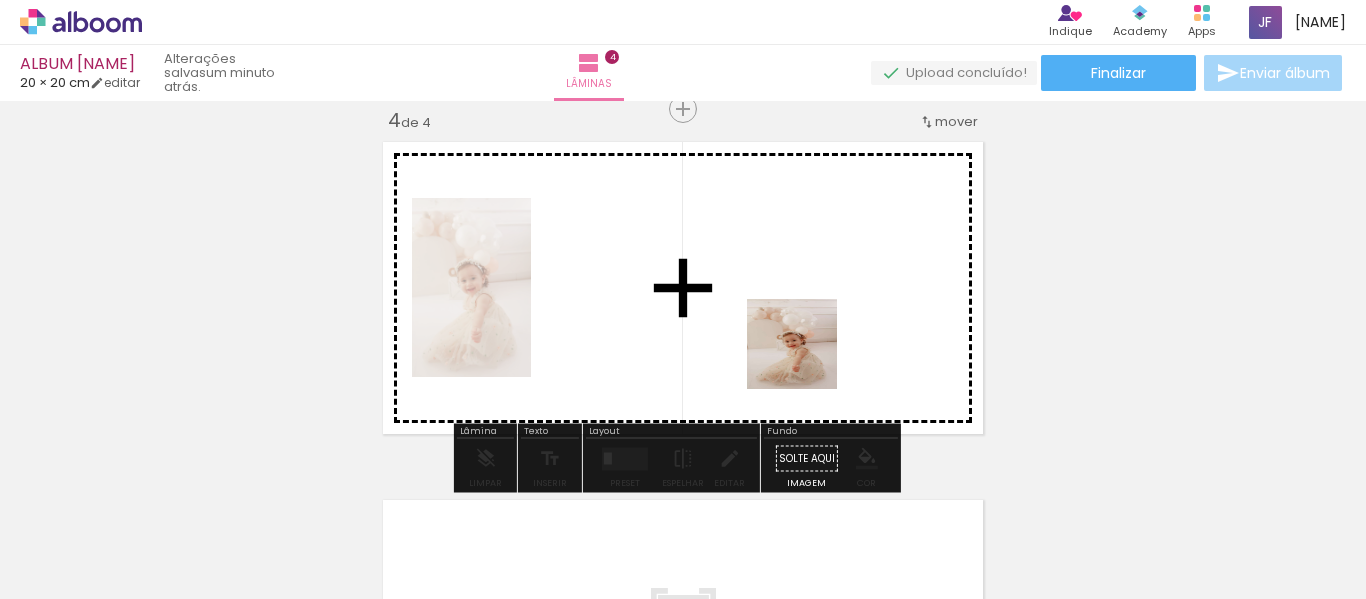 drag, startPoint x: 1045, startPoint y: 538, endPoint x: 793, endPoint y: 342, distance: 319.2491 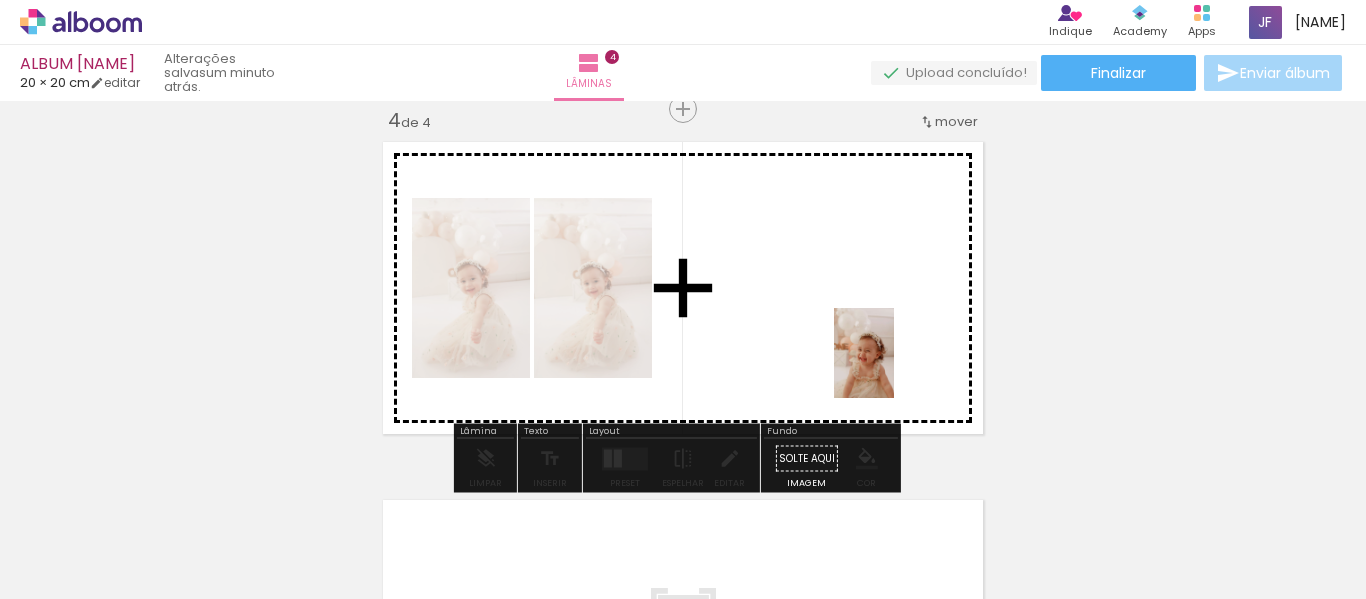 drag, startPoint x: 1147, startPoint y: 554, endPoint x: 880, endPoint y: 358, distance: 331.21744 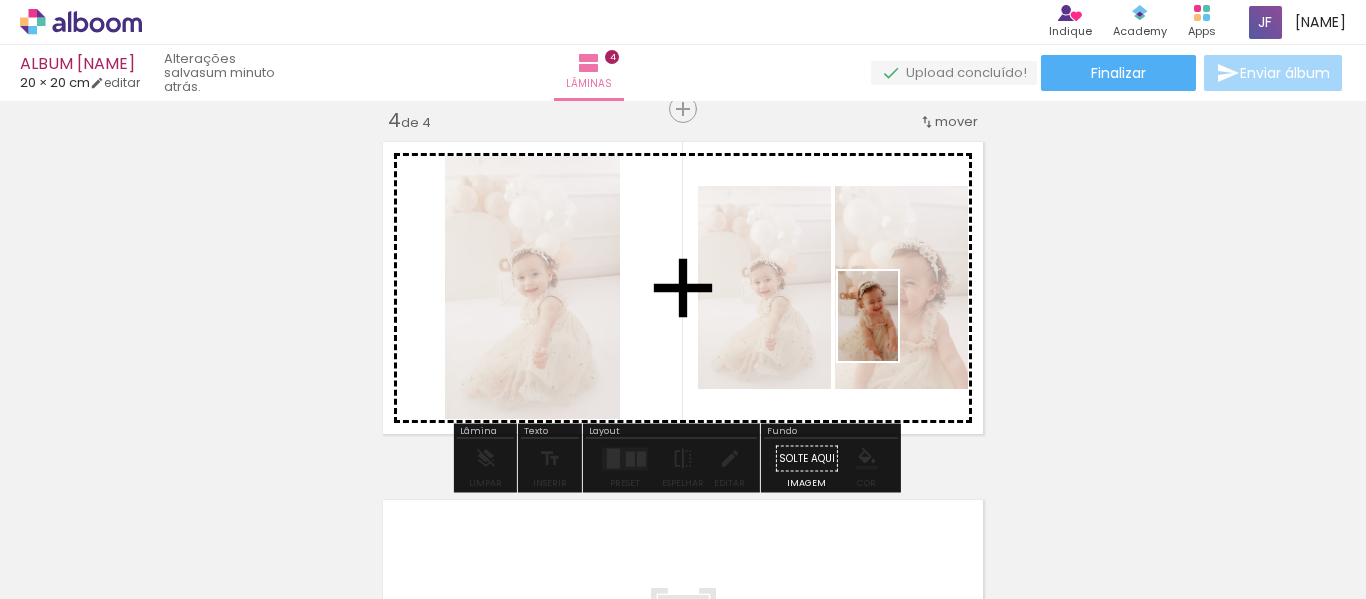 drag, startPoint x: 1282, startPoint y: 528, endPoint x: 854, endPoint y: 319, distance: 476.30347 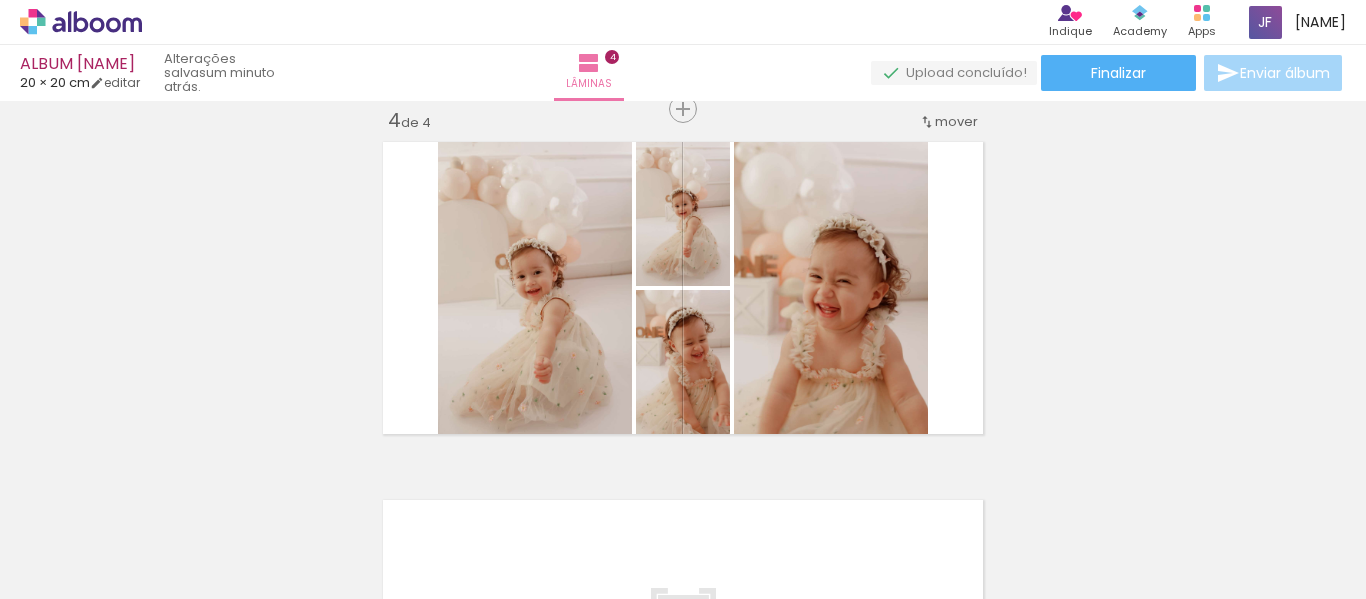 scroll, scrollTop: 0, scrollLeft: 3813, axis: horizontal 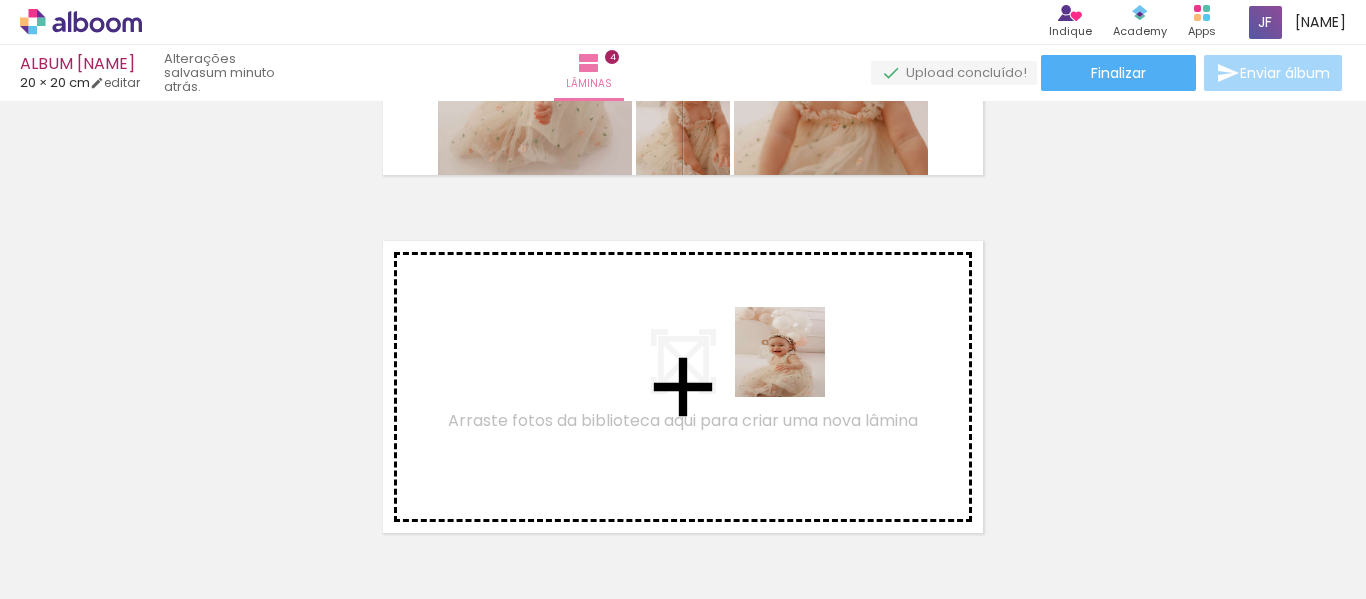 drag, startPoint x: 975, startPoint y: 527, endPoint x: 766, endPoint y: 343, distance: 278.45465 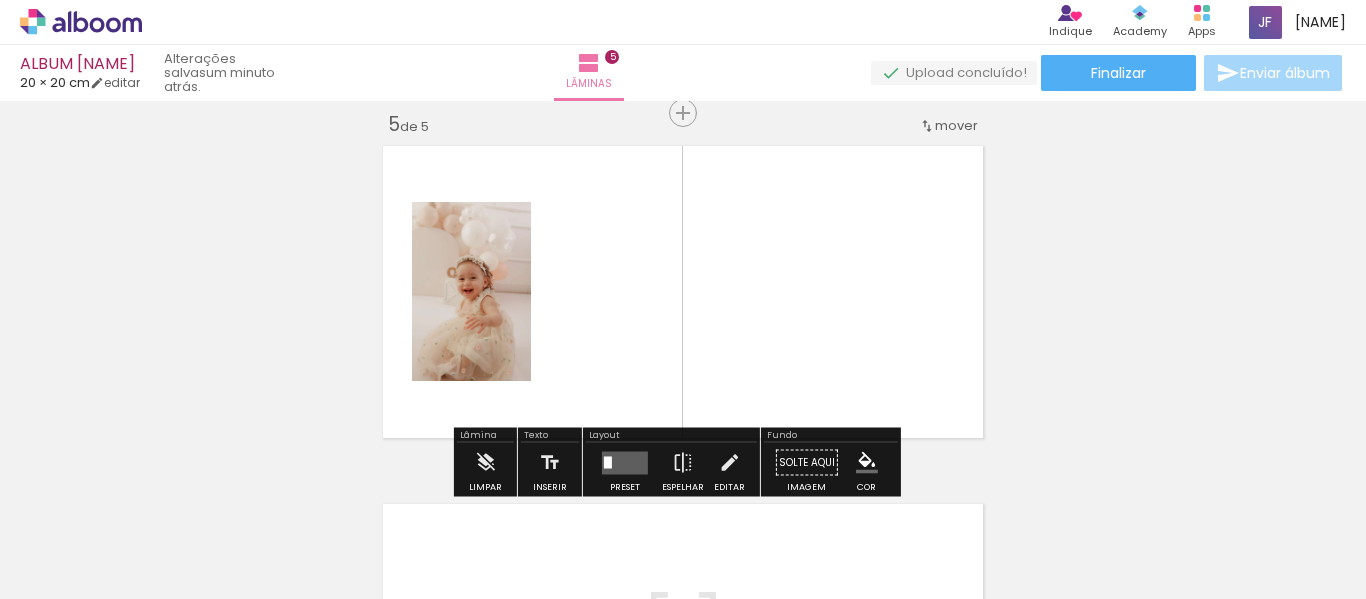 scroll, scrollTop: 1457, scrollLeft: 0, axis: vertical 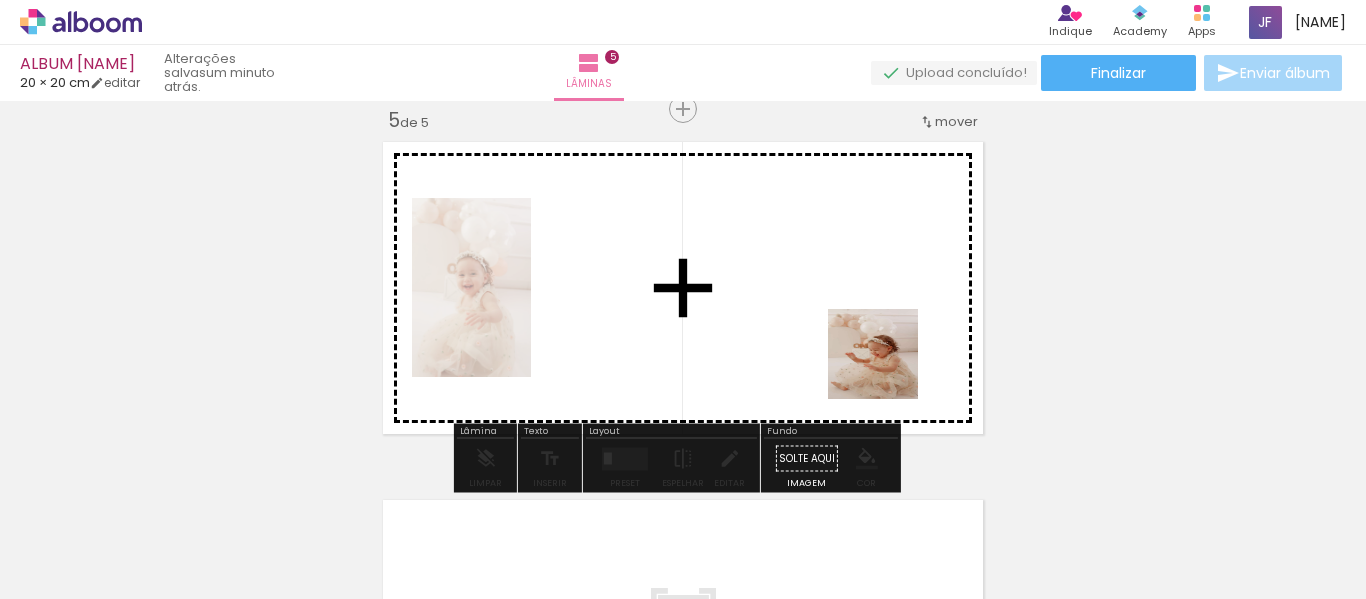 drag, startPoint x: 1094, startPoint y: 513, endPoint x: 883, endPoint y: 404, distance: 237.49106 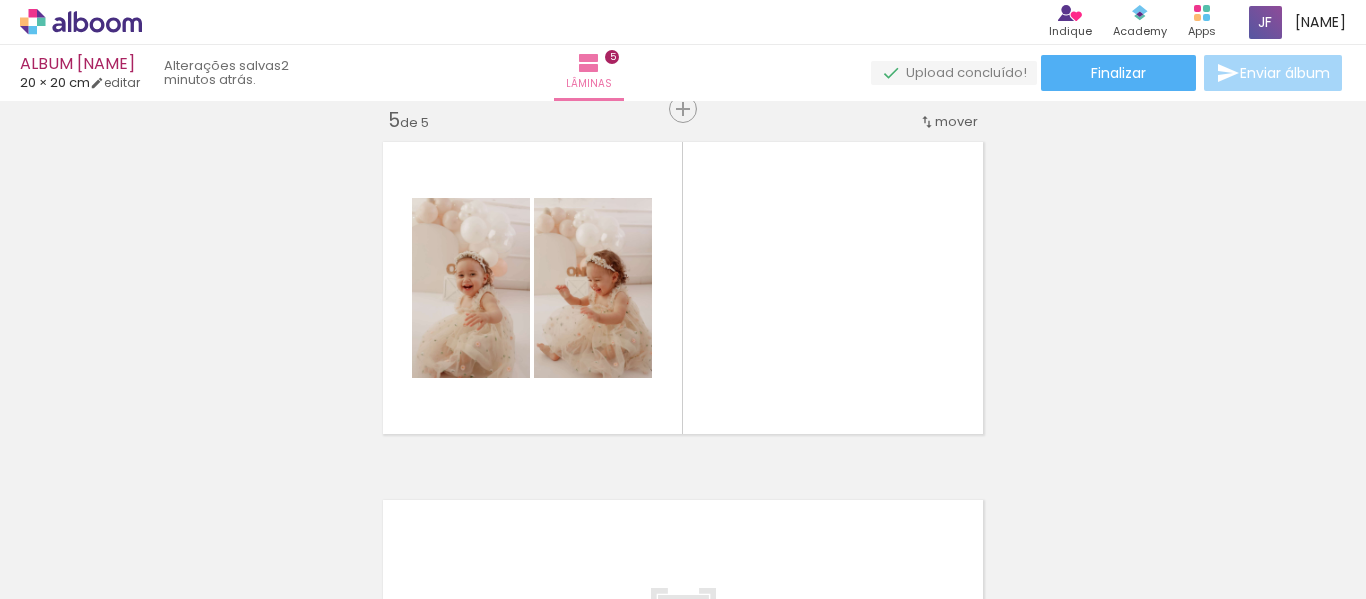 scroll, scrollTop: 0, scrollLeft: 2762, axis: horizontal 